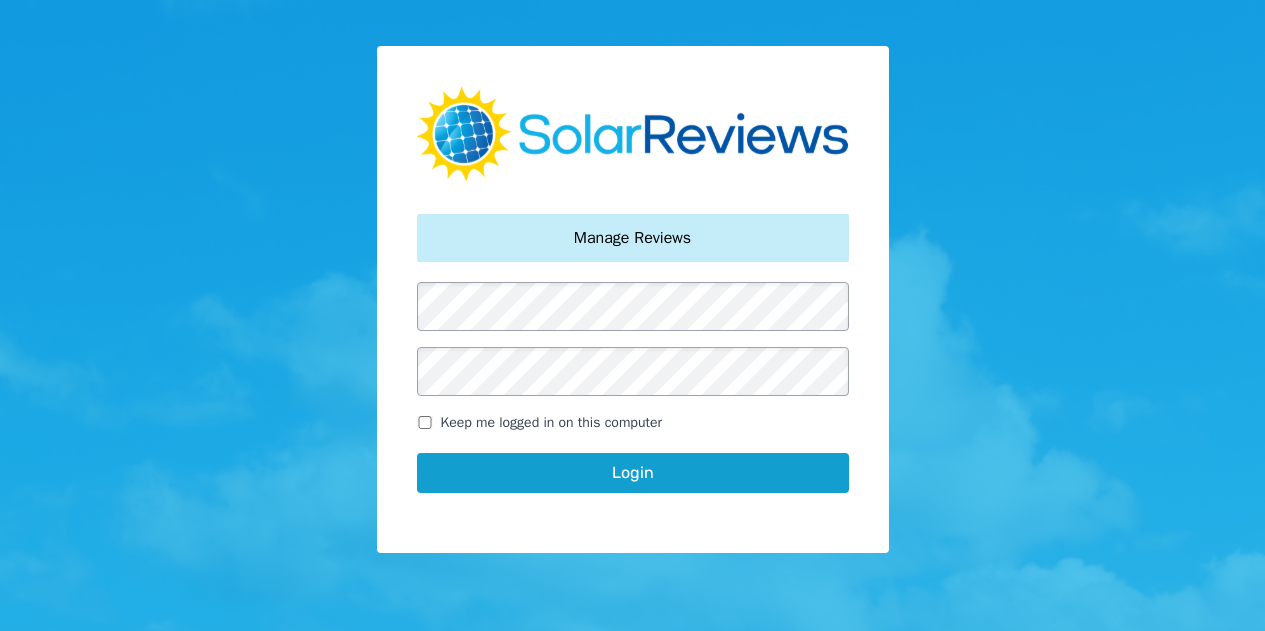 scroll, scrollTop: 0, scrollLeft: 0, axis: both 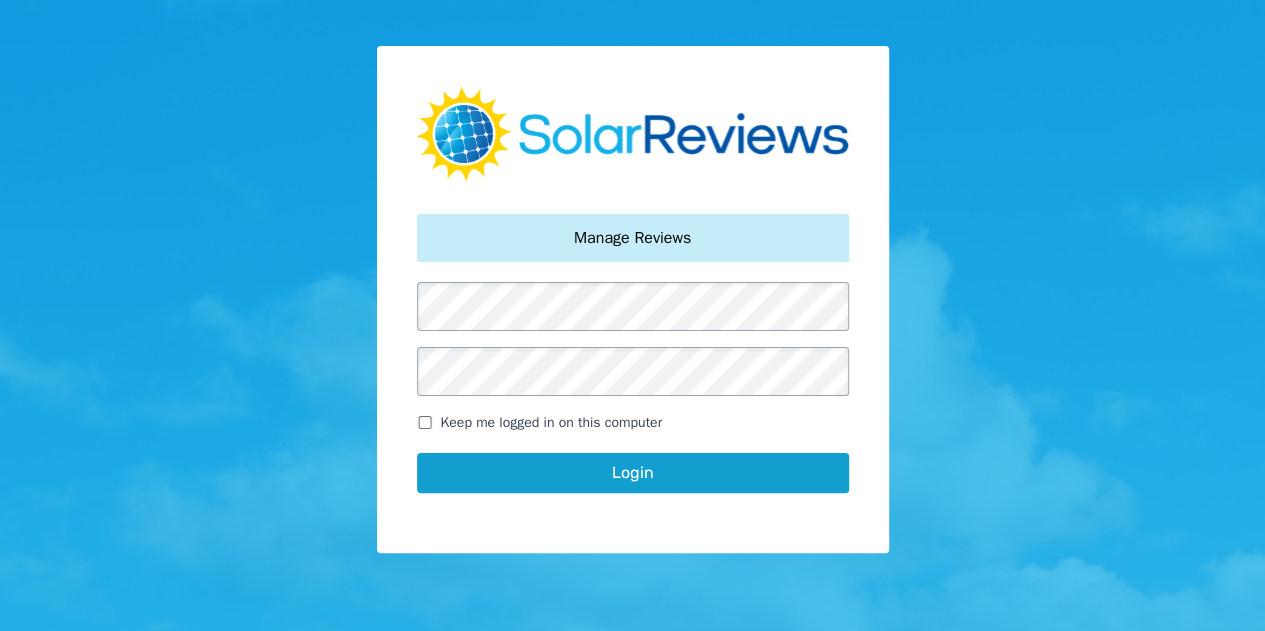 click on "Keep me logged in on this computer" at bounding box center (425, 422) 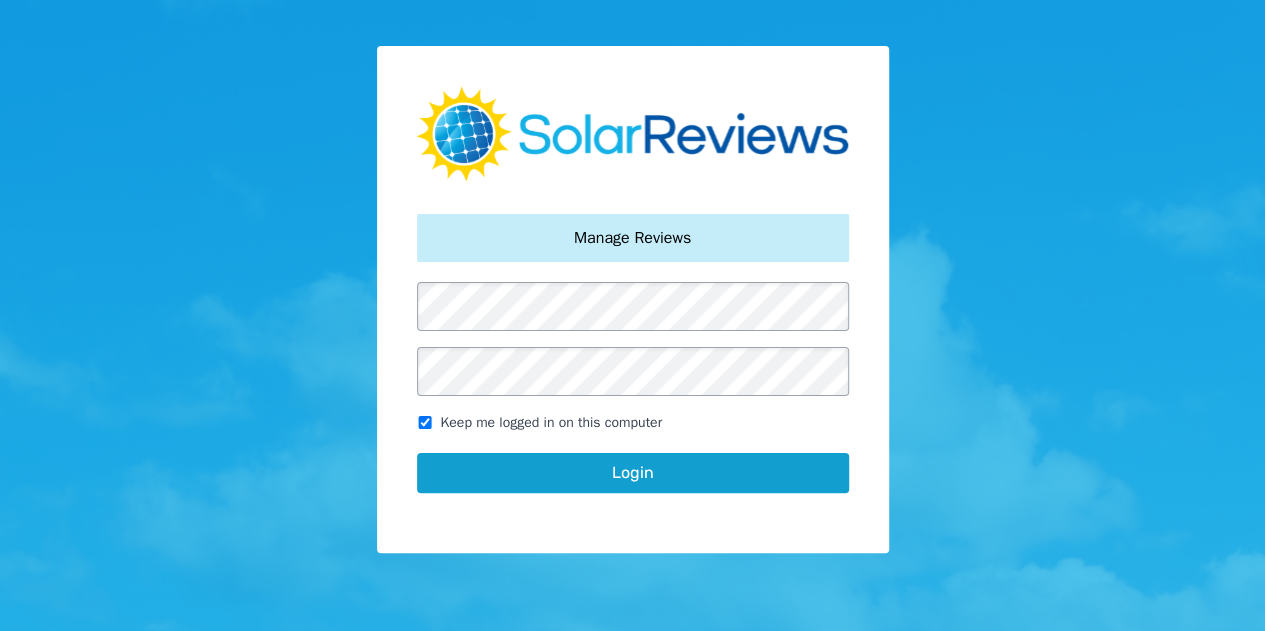 click on "Login" at bounding box center (633, 473) 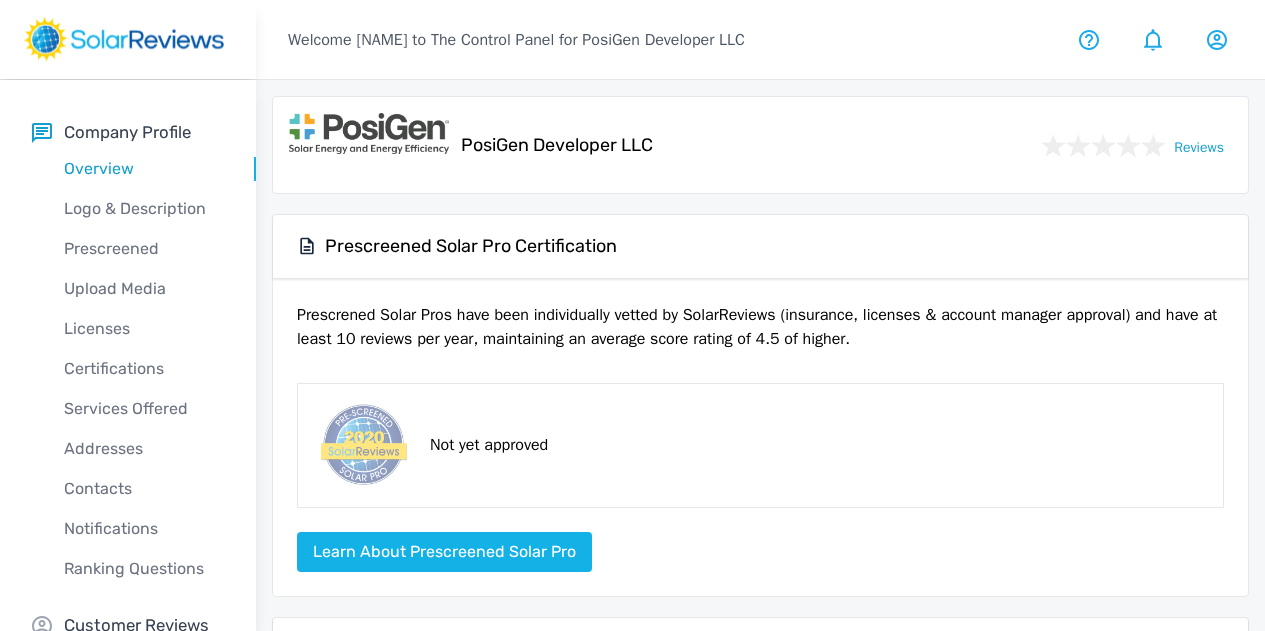 scroll, scrollTop: 0, scrollLeft: 0, axis: both 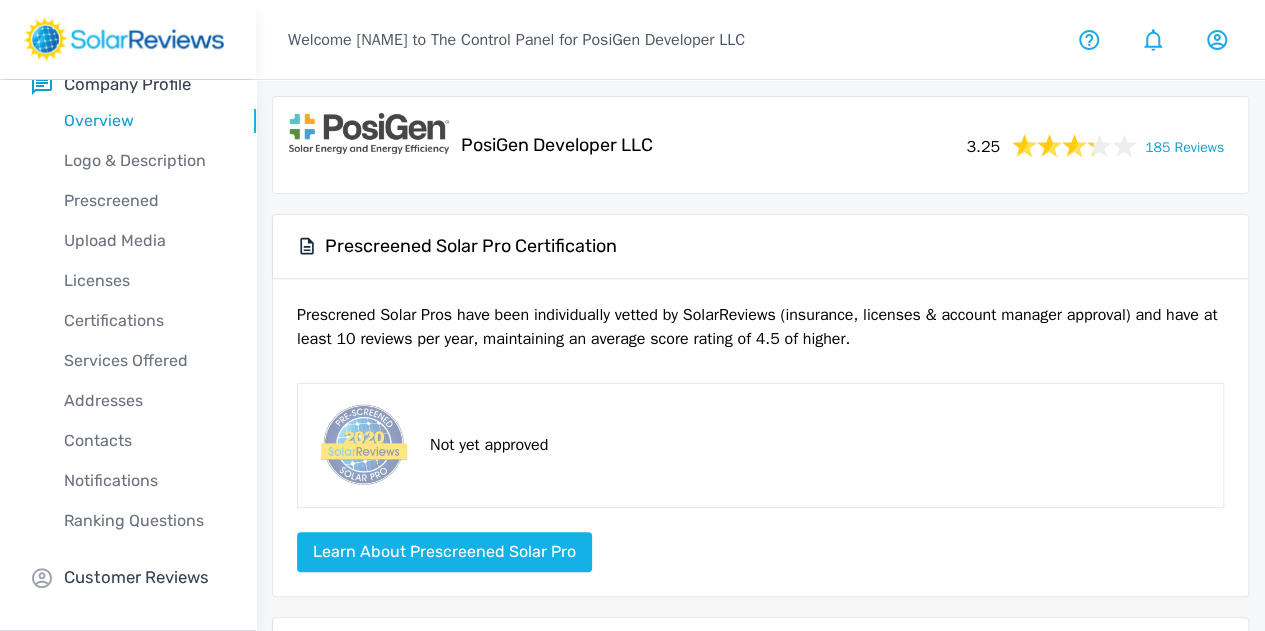 click on "Customer Reviews" at bounding box center [136, 577] 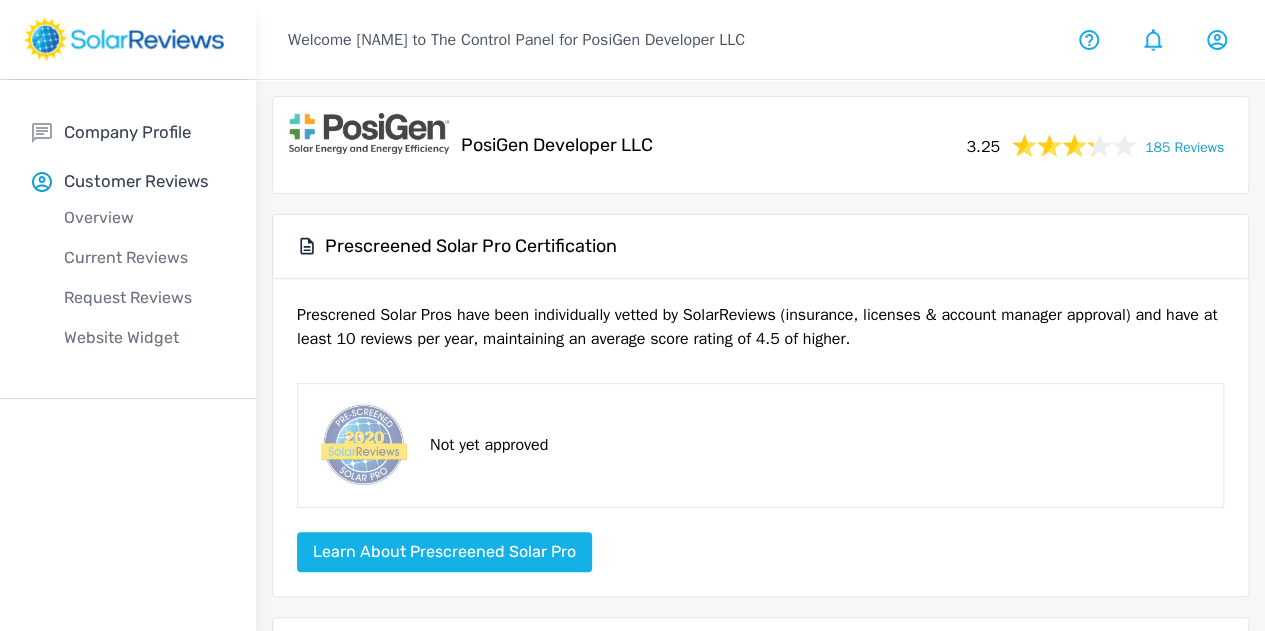 scroll, scrollTop: 0, scrollLeft: 0, axis: both 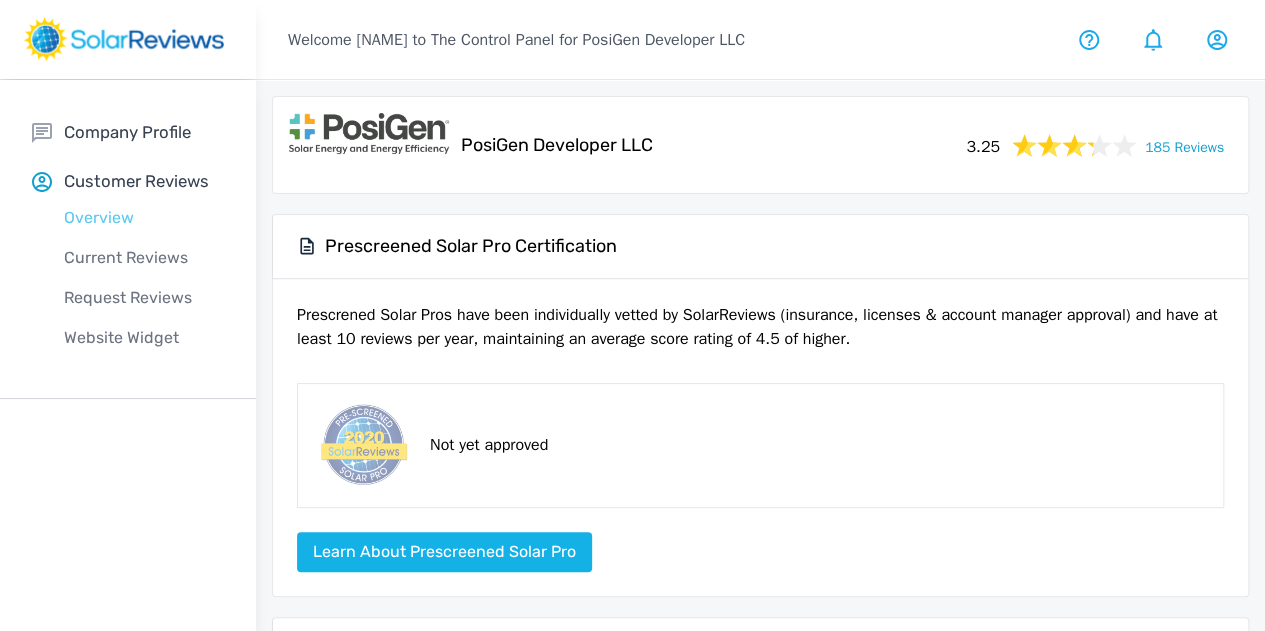 click on "Overview" at bounding box center [144, 218] 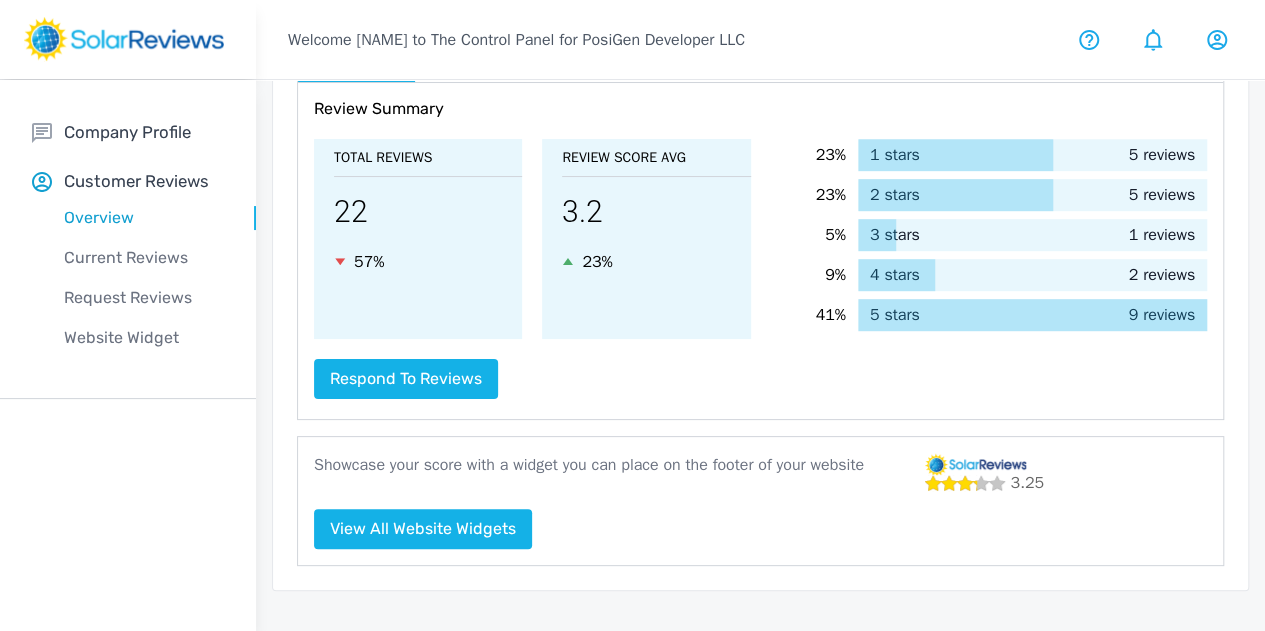 scroll, scrollTop: 438, scrollLeft: 0, axis: vertical 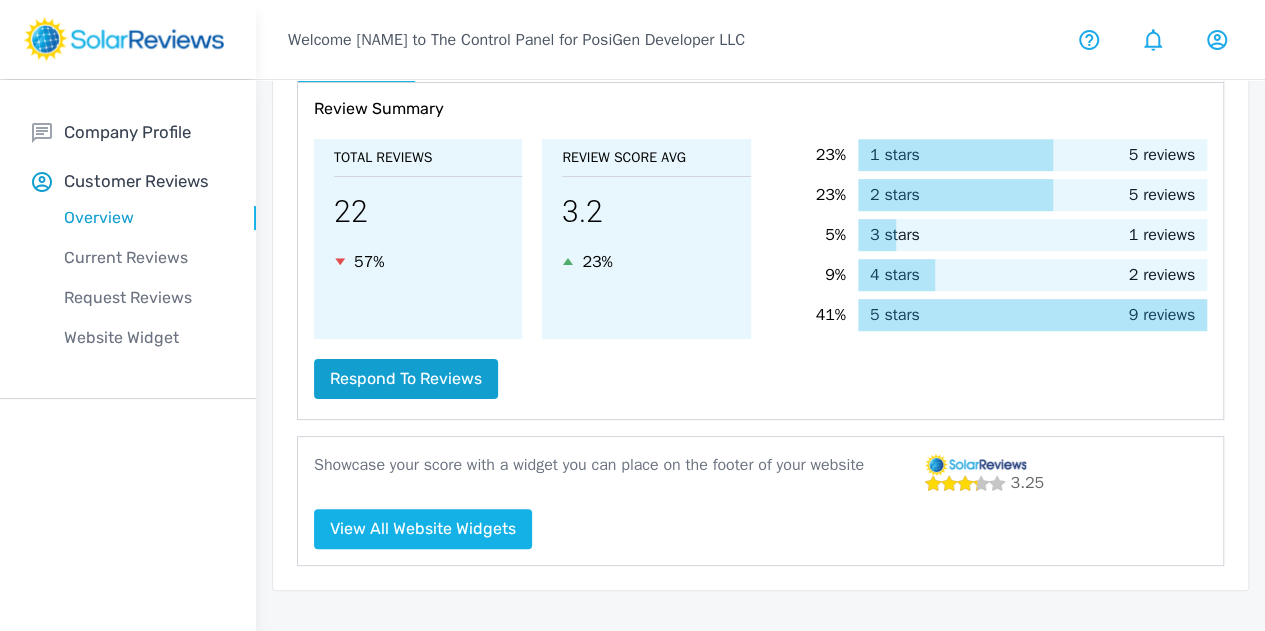 click on "Respond to reviews" at bounding box center [406, 379] 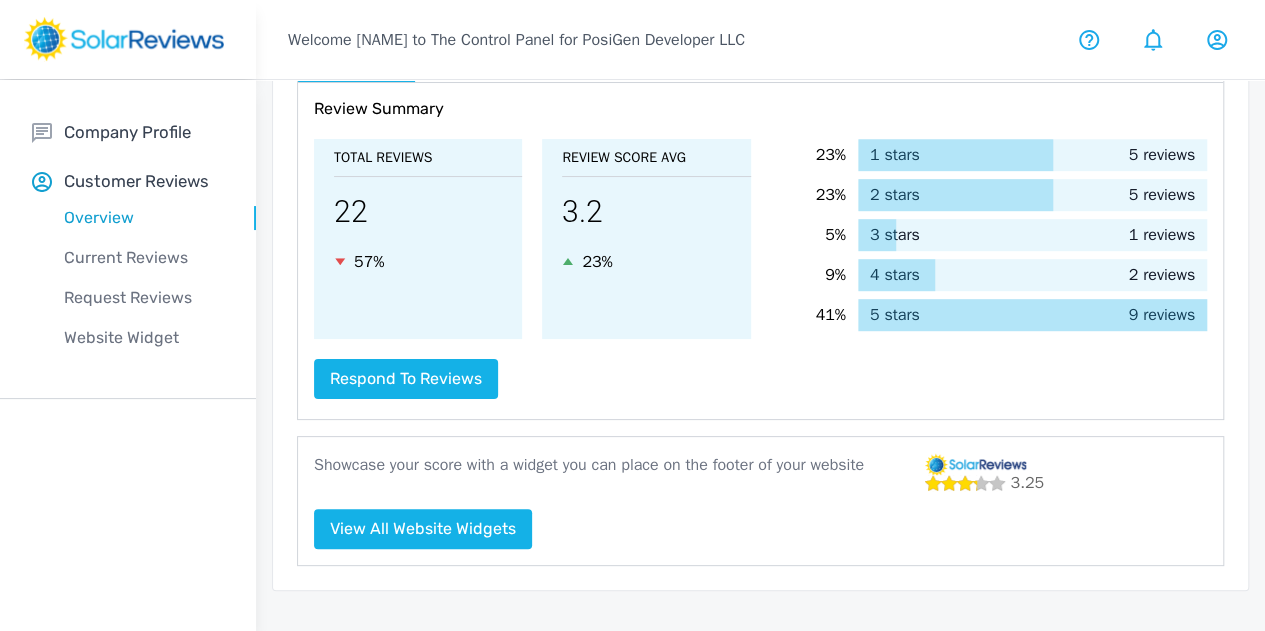 scroll, scrollTop: 0, scrollLeft: 0, axis: both 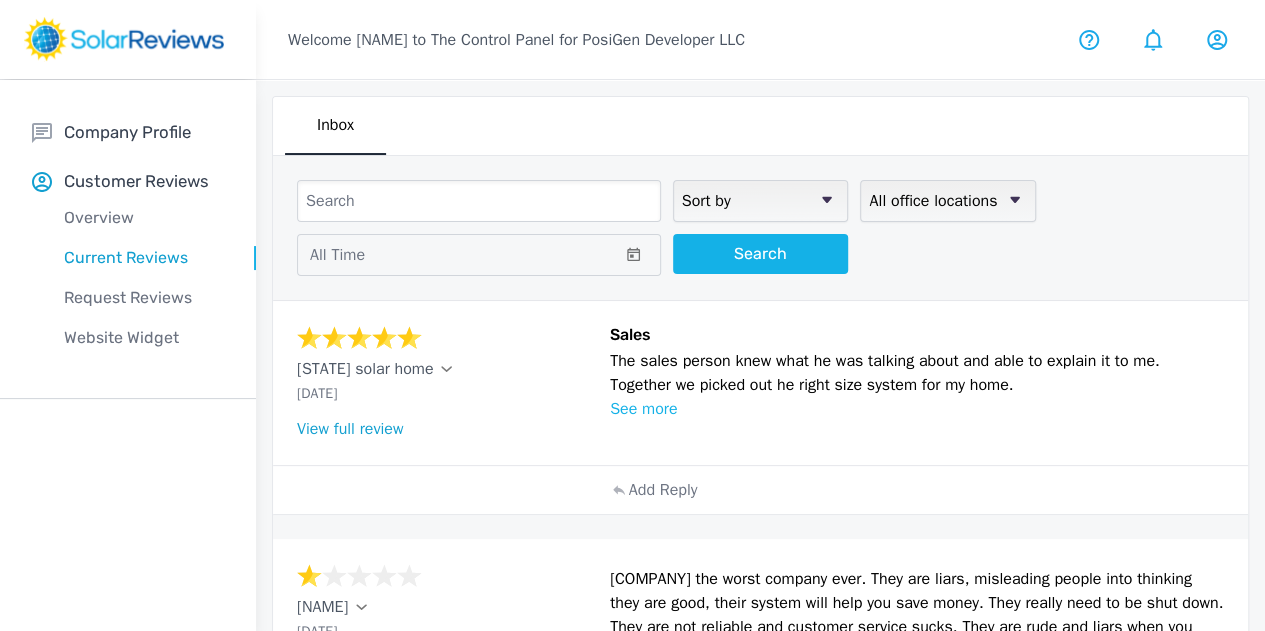 click on "See more" at bounding box center [917, 409] 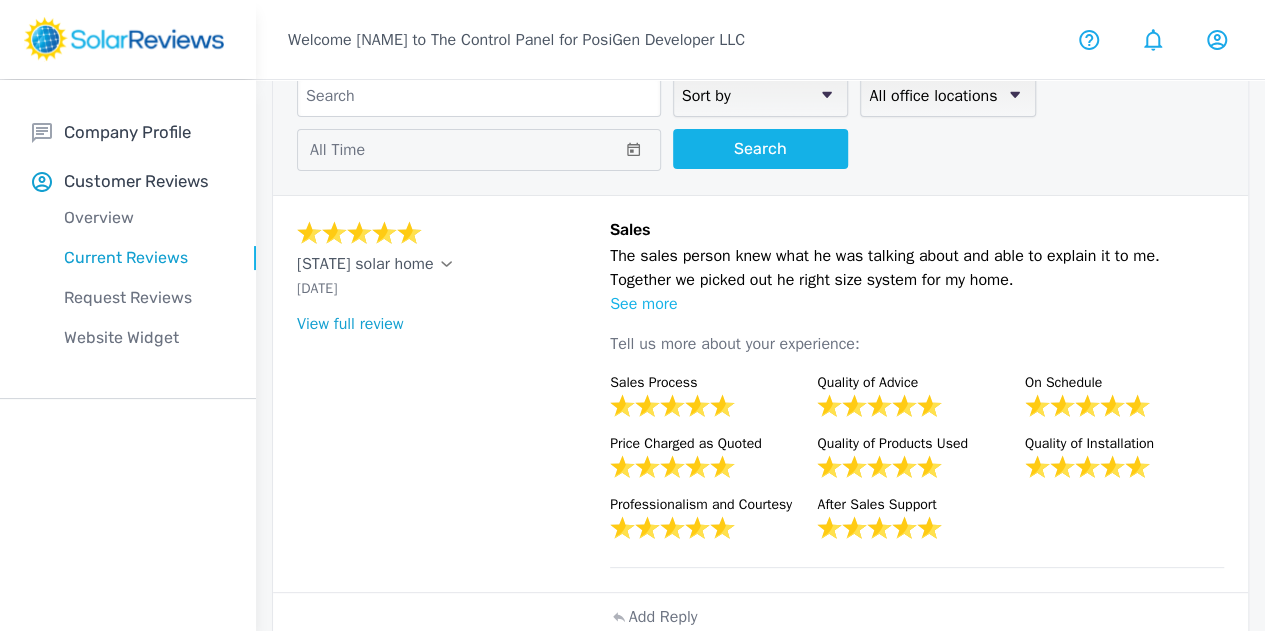 scroll, scrollTop: 100, scrollLeft: 0, axis: vertical 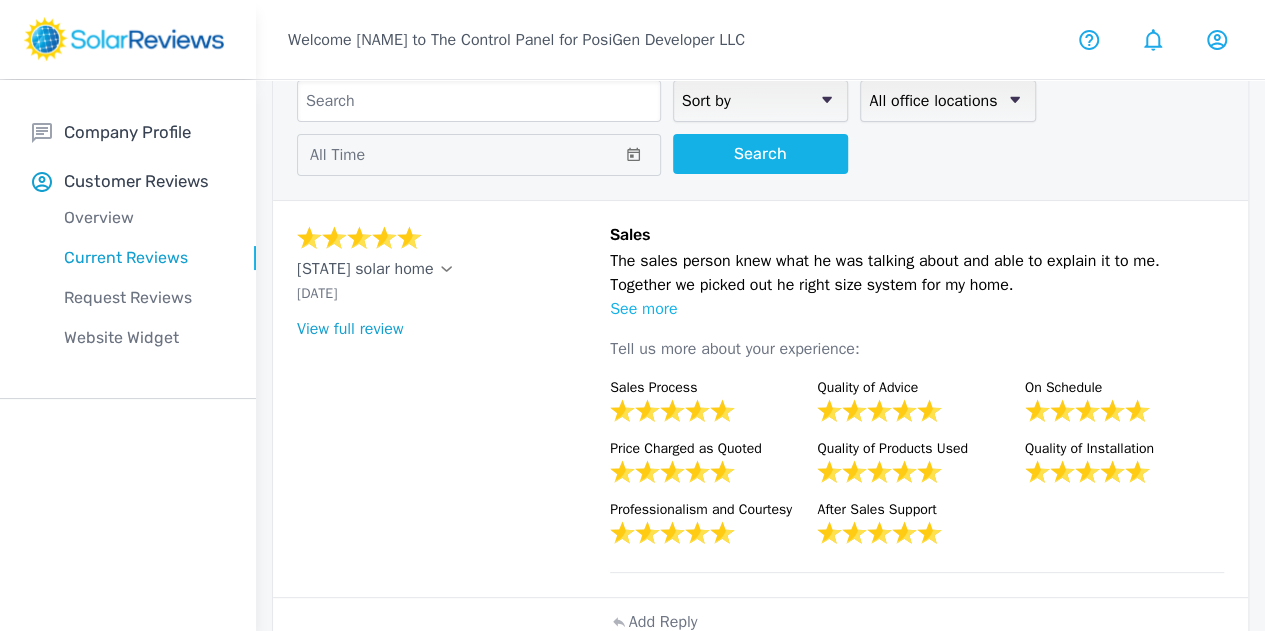 drag, startPoint x: 728, startPoint y: 318, endPoint x: 532, endPoint y: 267, distance: 202.52654 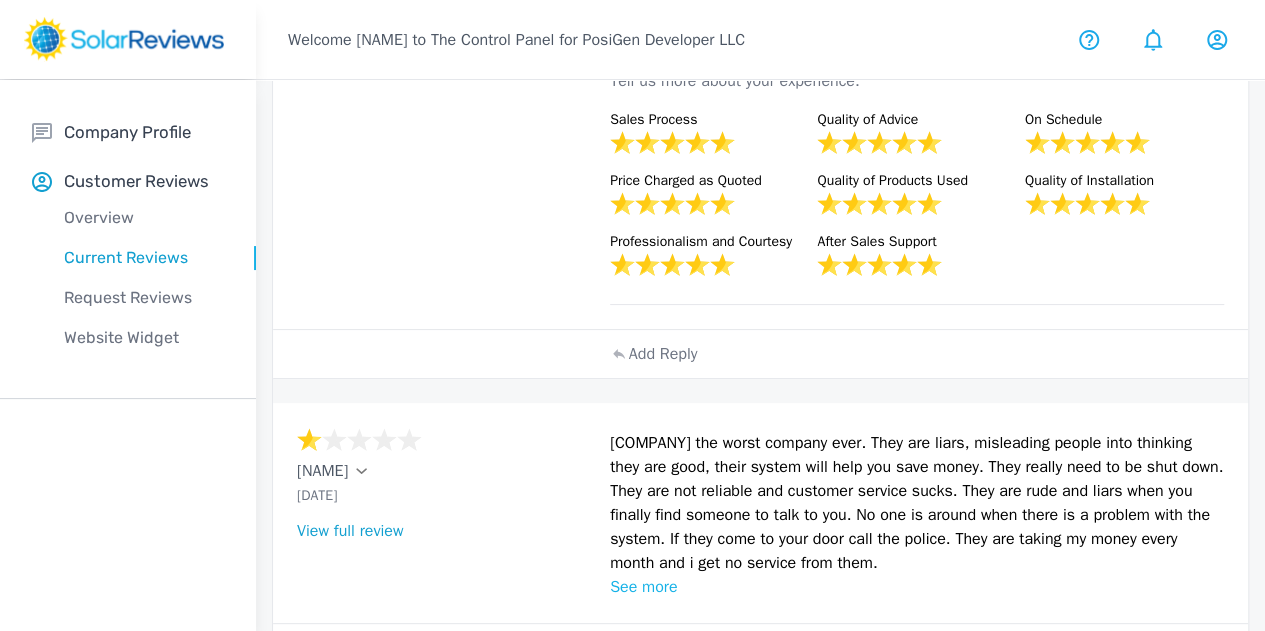 scroll, scrollTop: 400, scrollLeft: 0, axis: vertical 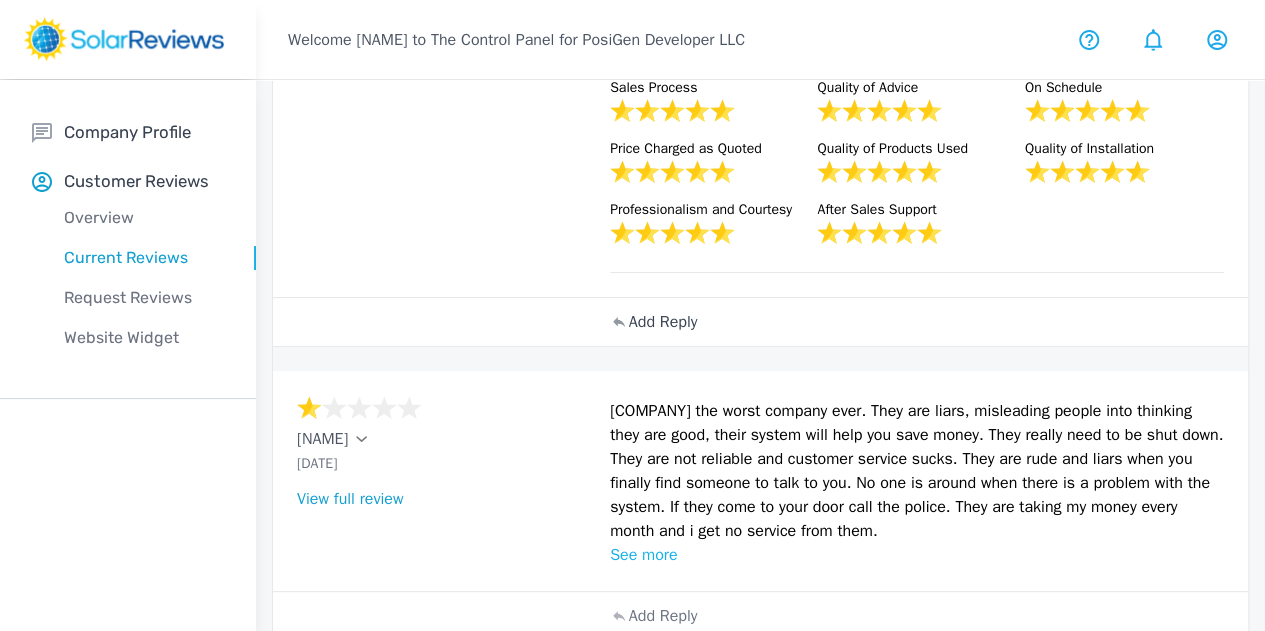 click on "Add Reply" at bounding box center [663, 322] 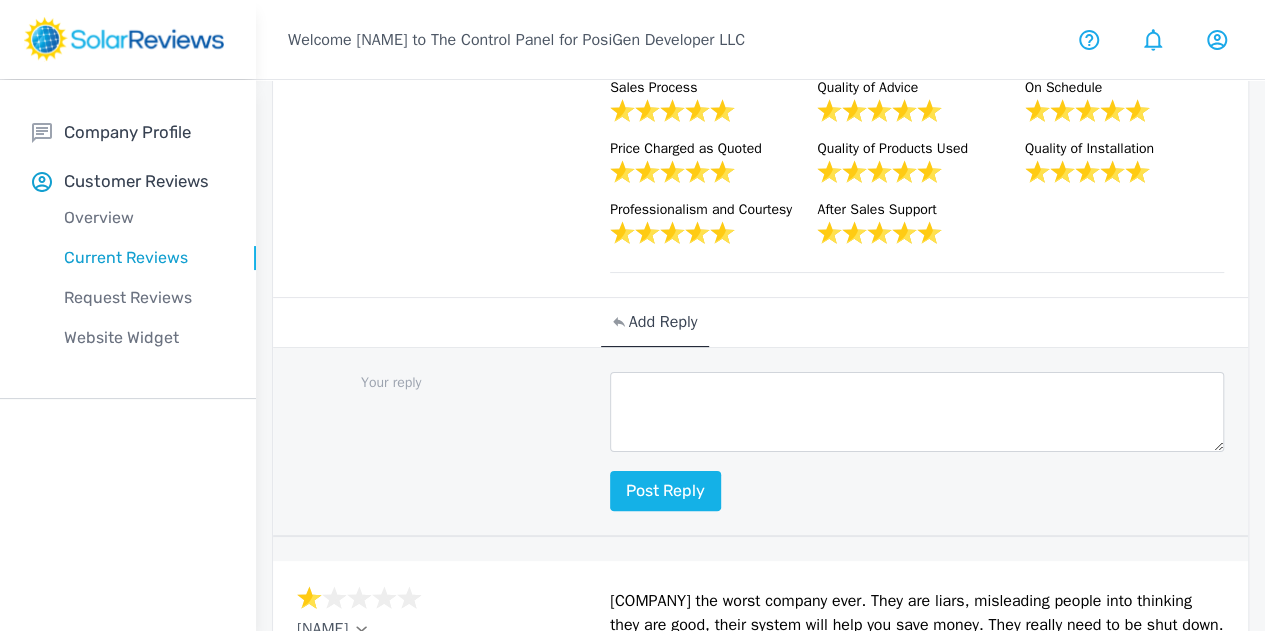 click at bounding box center [917, 412] 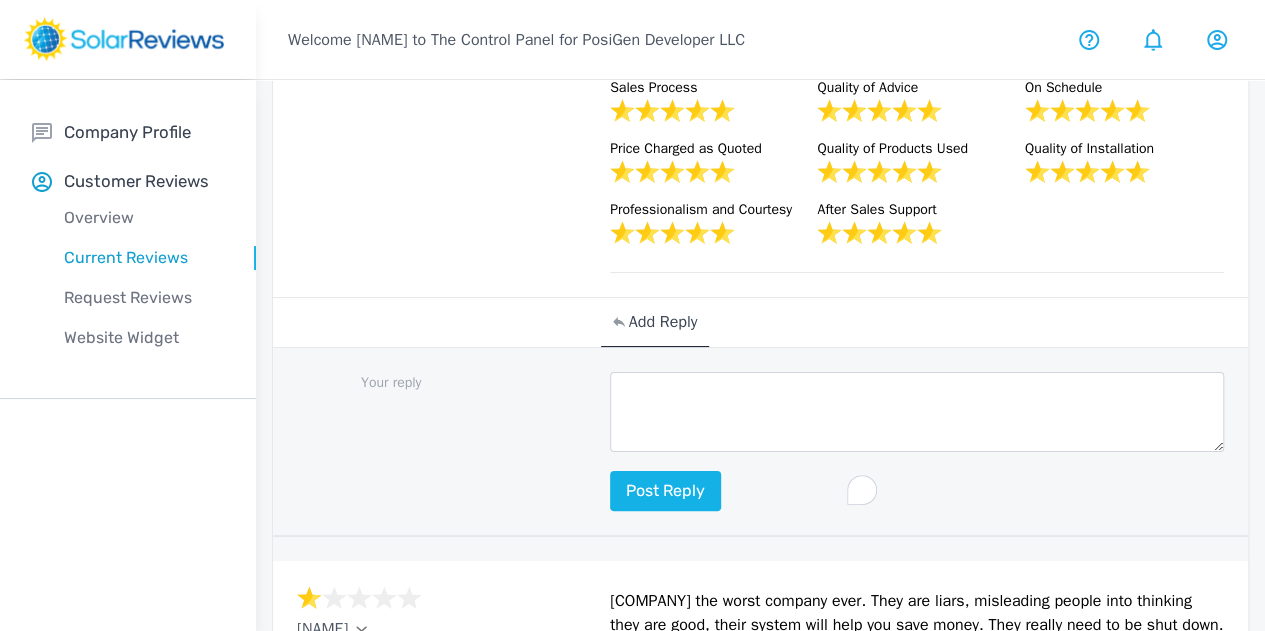paste on "Hi {ContactFirstName}, we appreciate you sharing your experience. Our goal is to empower our customers with excellent solar service. It truly brightens our day to know we're succeeding in our efforts to implement solar for all. If you're aware of others who might benefit from sustainable energy solutions, our 'Refer a Friend' program provides rewards for successful referrals. Learn more at posigen.com/refer-a-friend. Have a bright day! ☀️" 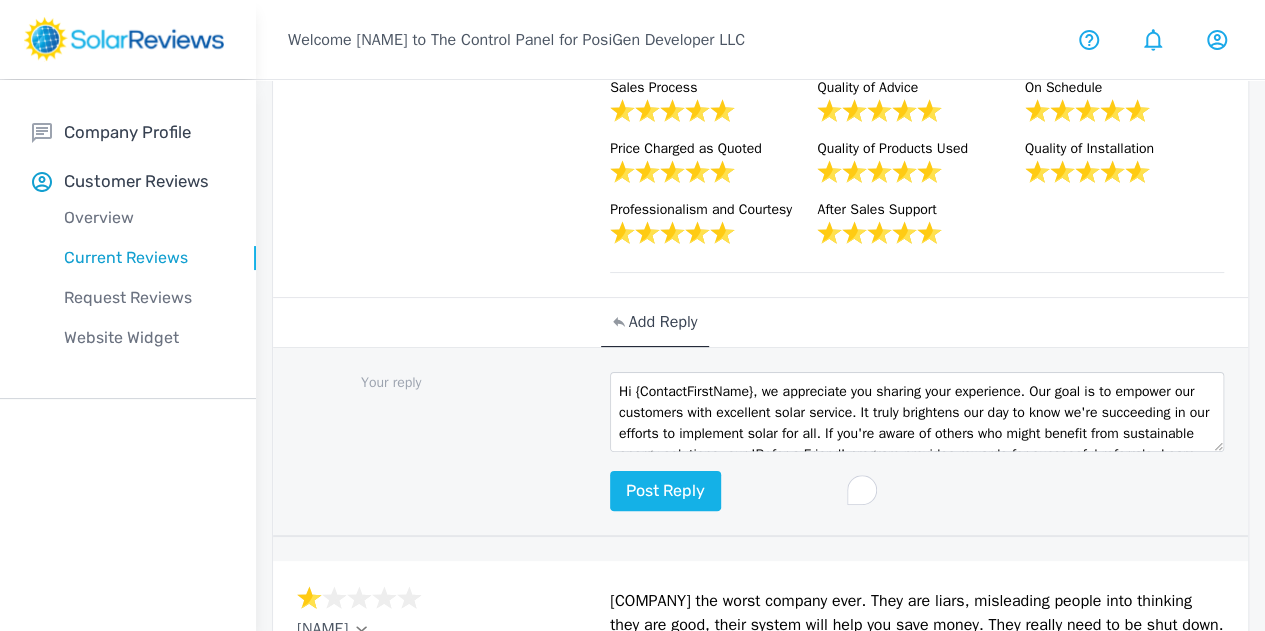 scroll, scrollTop: 116, scrollLeft: 0, axis: vertical 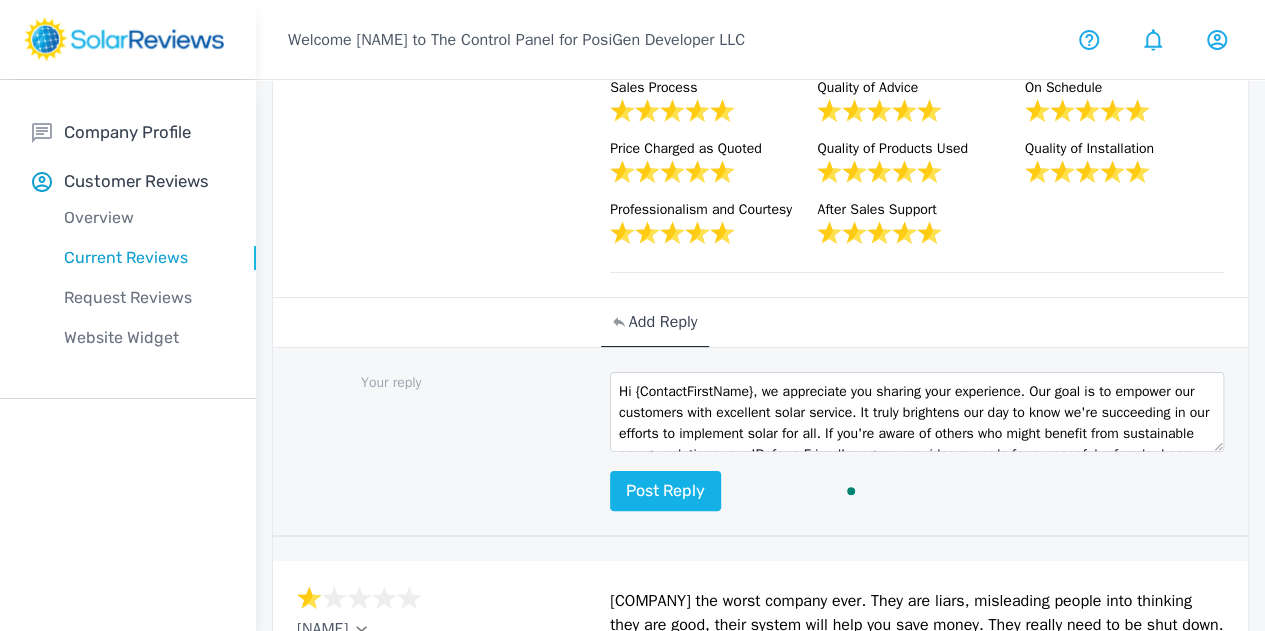 drag, startPoint x: 649, startPoint y: 452, endPoint x: 532, endPoint y: 457, distance: 117.10679 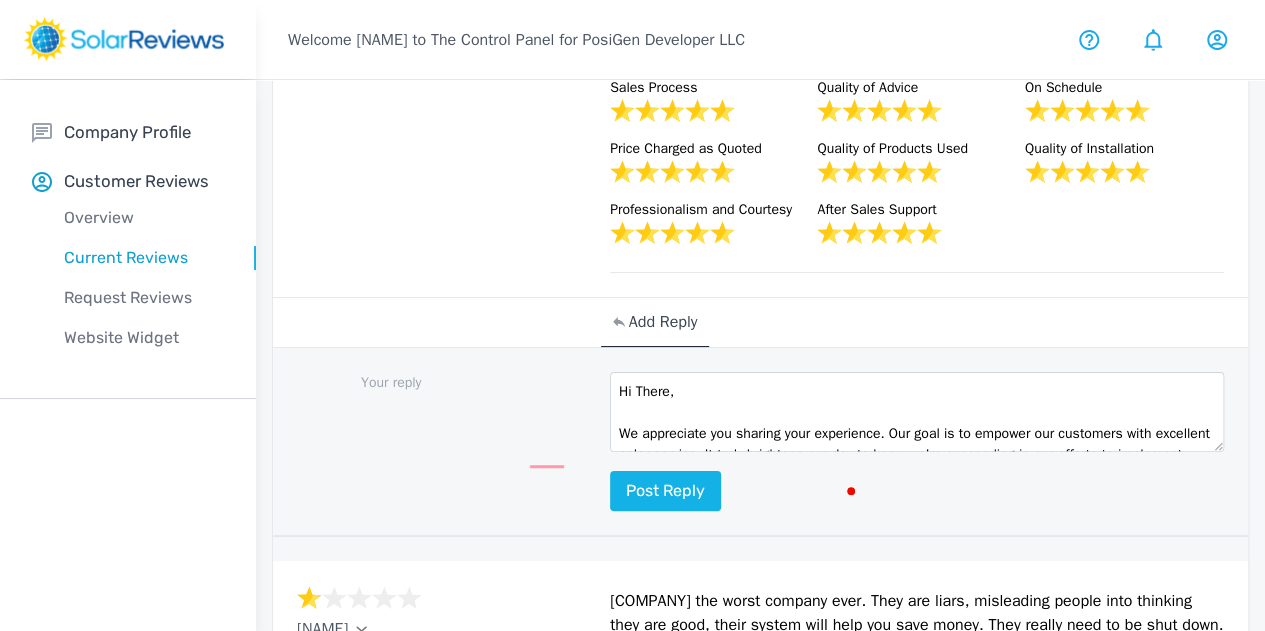 scroll, scrollTop: 70, scrollLeft: 0, axis: vertical 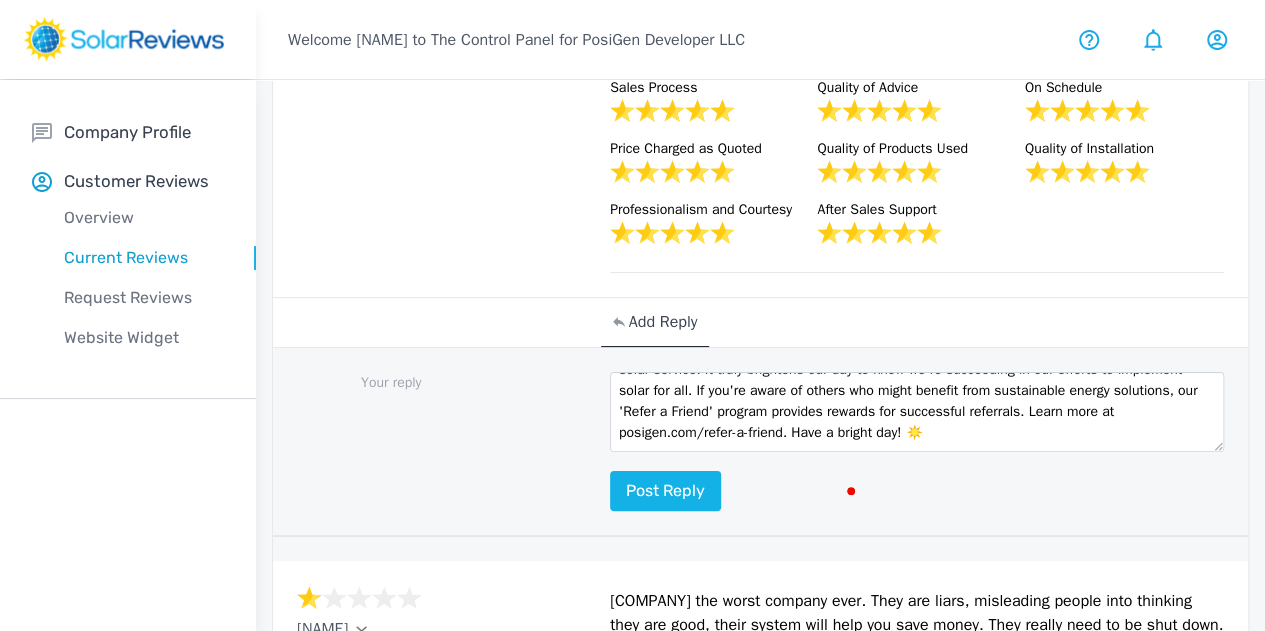 click on "Hi There,
We appreciate you sharing your experience. Our goal is to empower our customers with excellent solar service. It truly brightens our day to know we're succeeding in our efforts to implement solar for all. If you're aware of others who might benefit from sustainable energy solutions, our 'Refer a Friend' program provides rewards for successful referrals. Learn more at posigen.com/refer-a-friend. Have a bright day! ☀️" at bounding box center [917, 412] 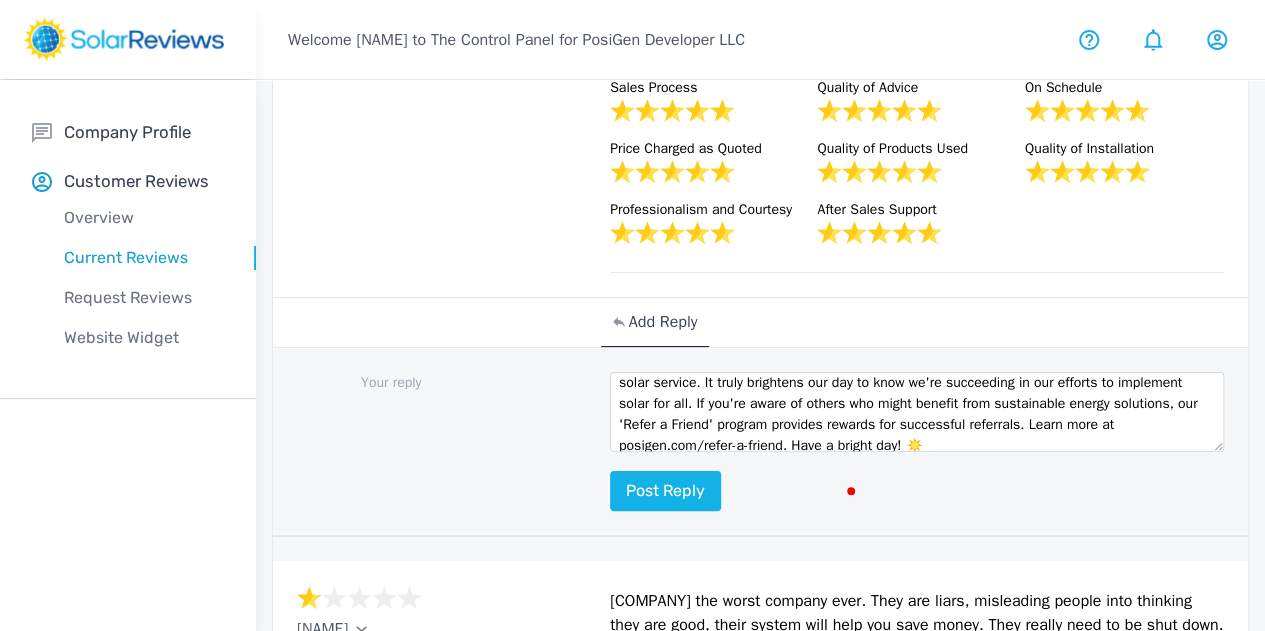 scroll, scrollTop: 47, scrollLeft: 0, axis: vertical 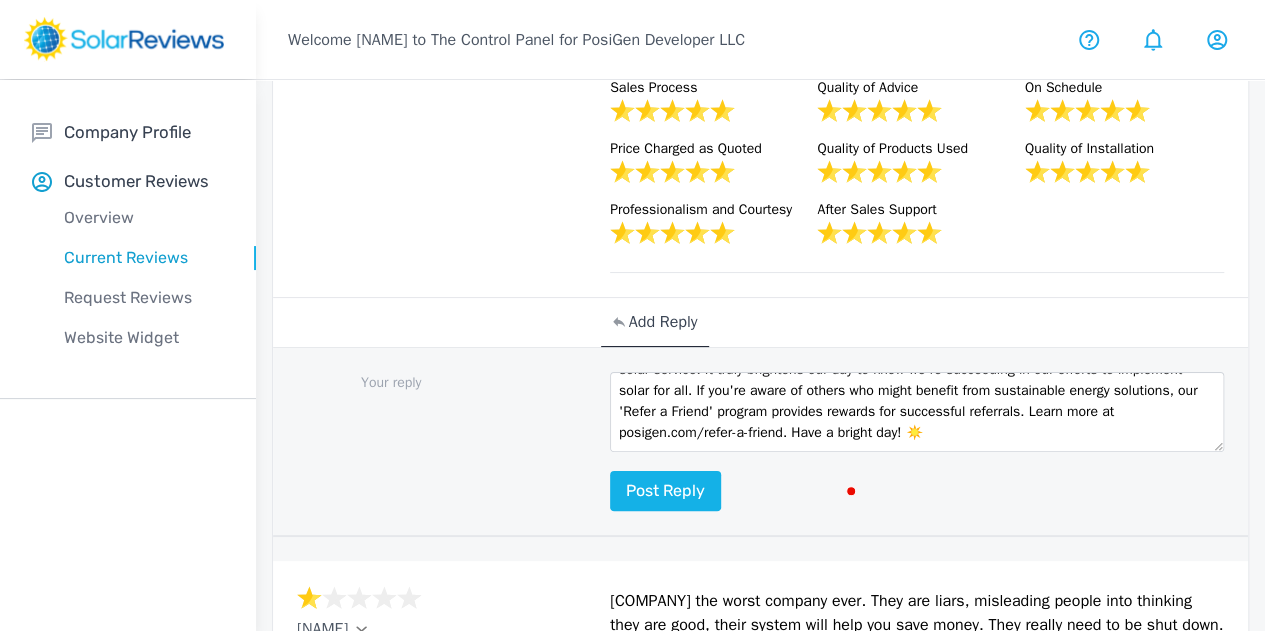 drag, startPoint x: 727, startPoint y: 503, endPoint x: 790, endPoint y: 462, distance: 75.16648 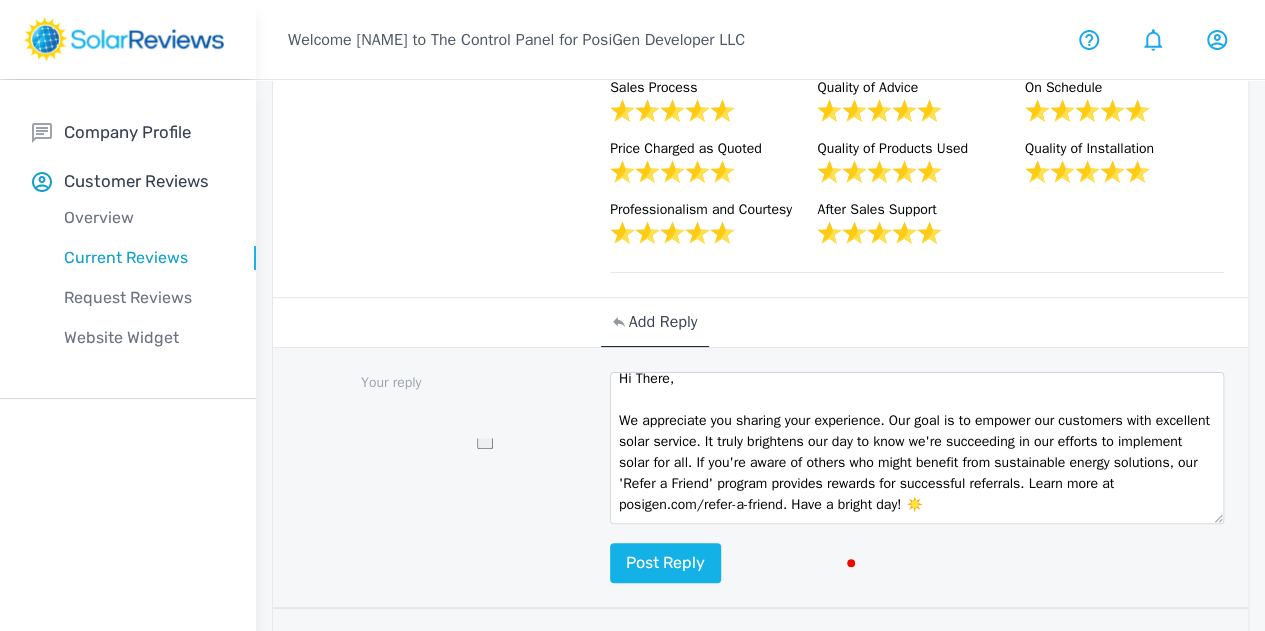 drag, startPoint x: 886, startPoint y: 513, endPoint x: 881, endPoint y: 590, distance: 77.16217 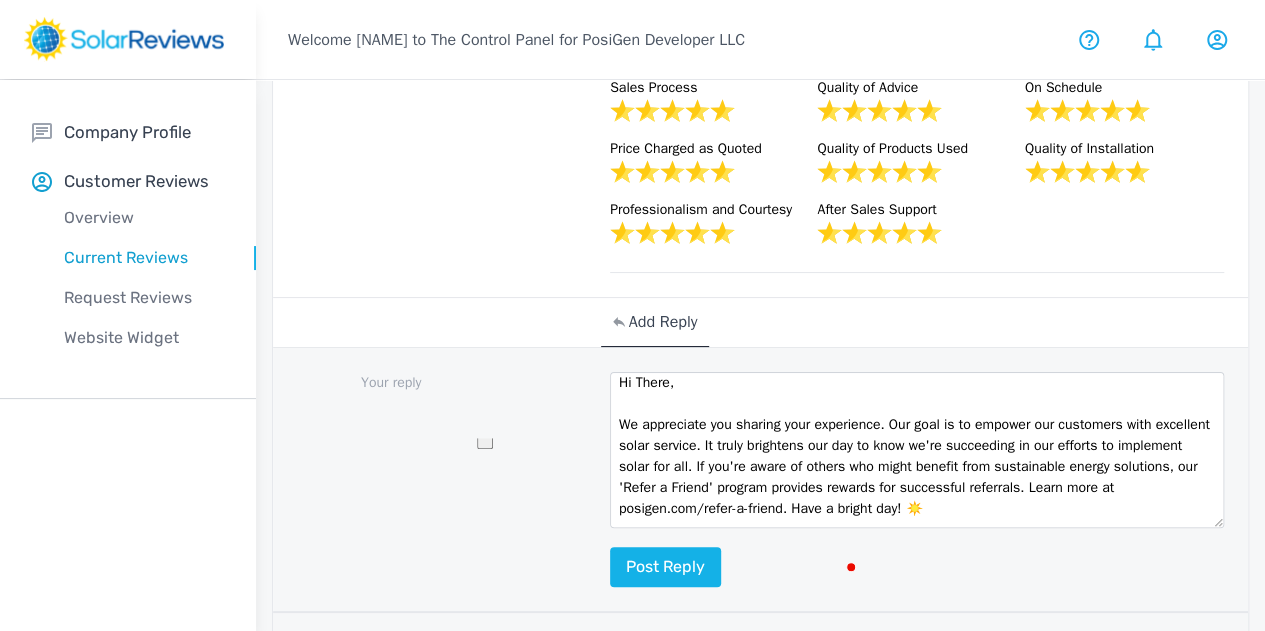 click on "Hi There,
We appreciate you sharing your experience. Our goal is to empower our customers with excellent solar service. It truly brightens our day to know we're succeeding in our efforts to implement solar for all. If you're aware of others who might benefit from sustainable energy solutions, our 'Refer a Friend' program provides rewards for successful referrals. Learn more at posigen.com/refer-a-friend. Have a bright day! ☀️" at bounding box center (917, 450) 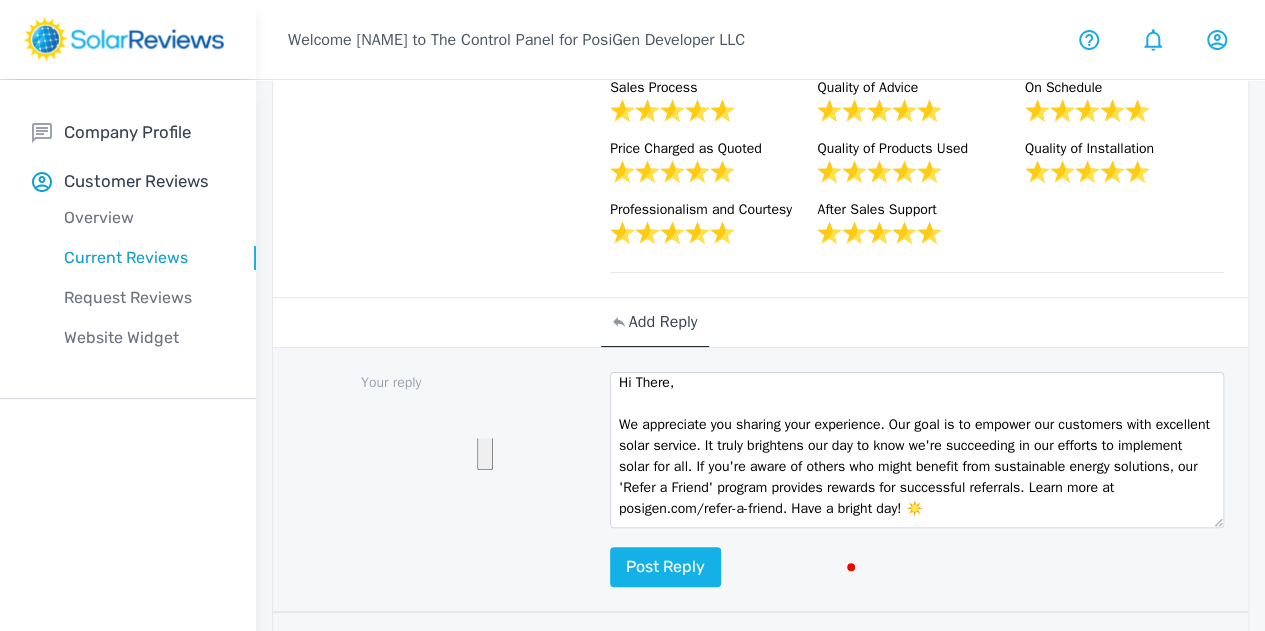drag, startPoint x: 718, startPoint y: 491, endPoint x: 569, endPoint y: 577, distance: 172.03778 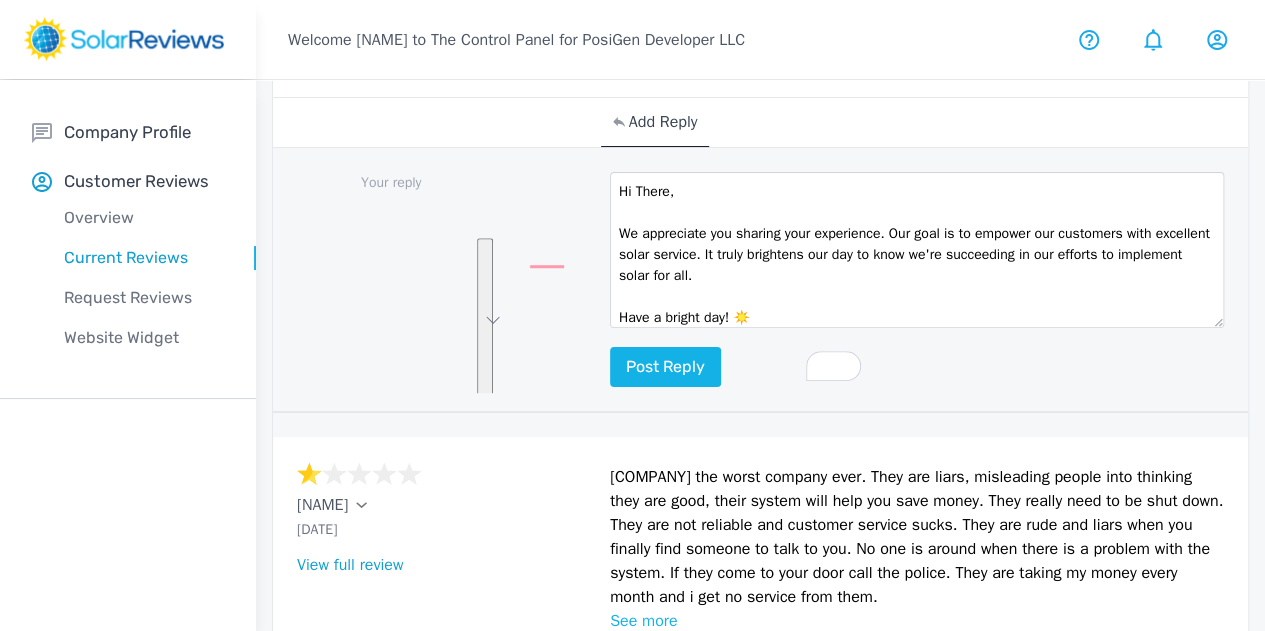 drag, startPoint x: 660, startPoint y: 372, endPoint x: 504, endPoint y: 226, distance: 213.66328 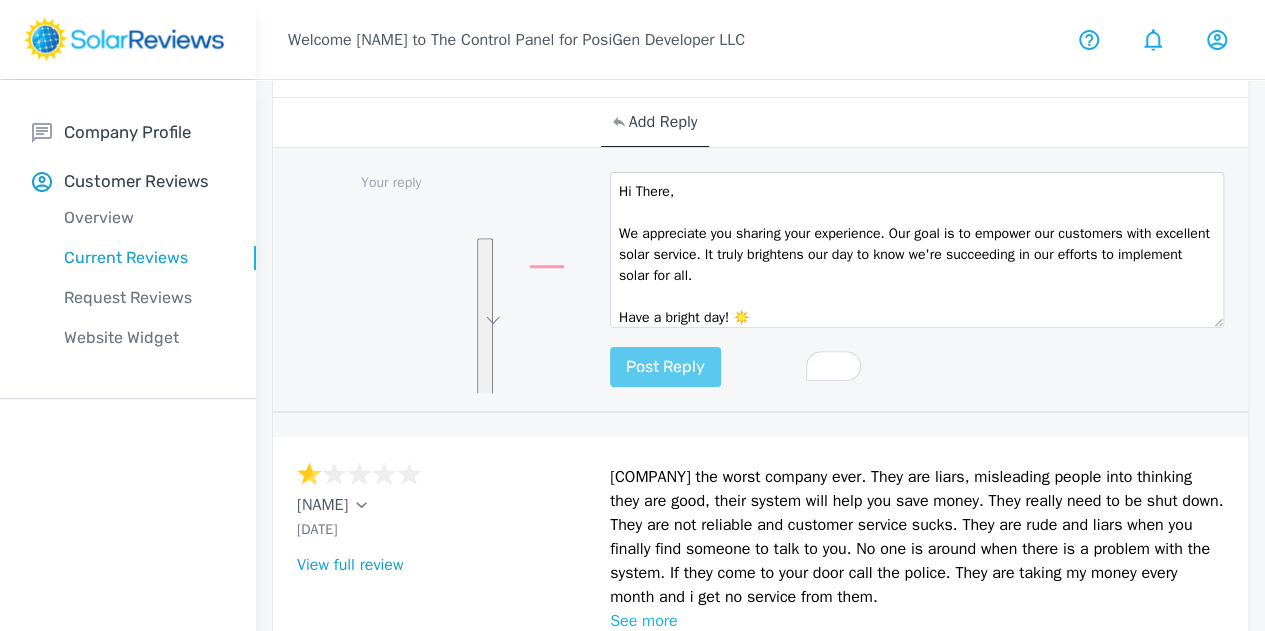 type on "Hi There,
We appreciate you sharing your experience. Our goal is to empower our customers with excellent solar service. It truly brightens our day to know we're succeeding in our efforts to implement solar for all.
Have a bright day! ☀️" 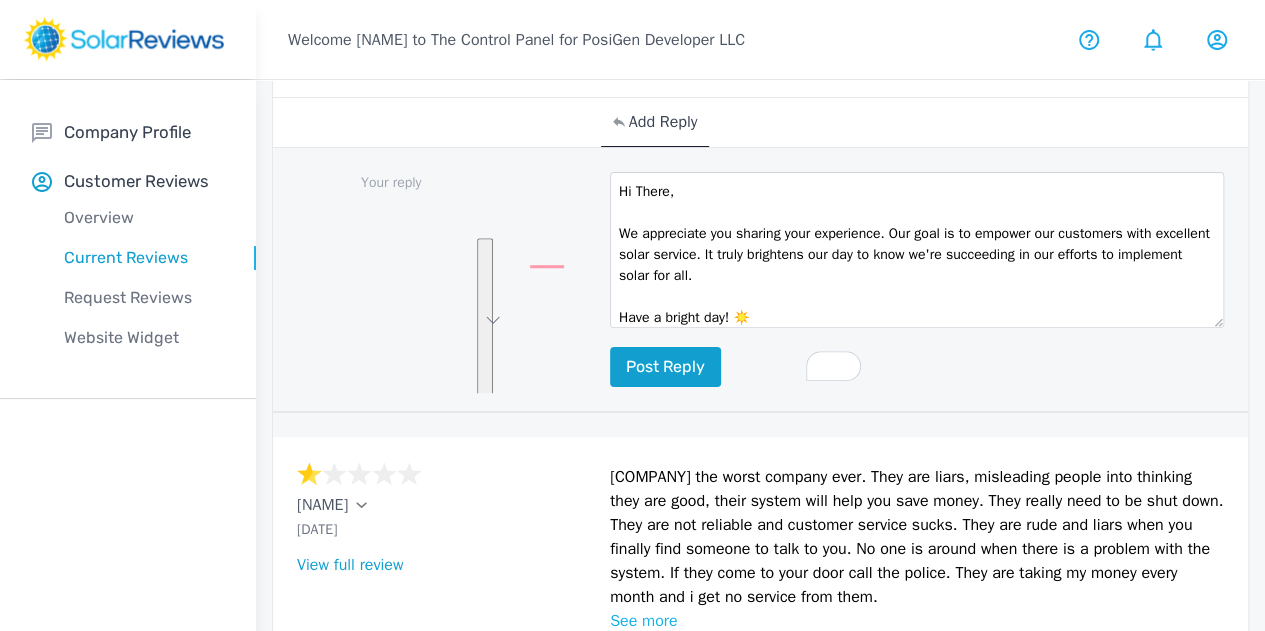 click on "Post reply" at bounding box center [665, 367] 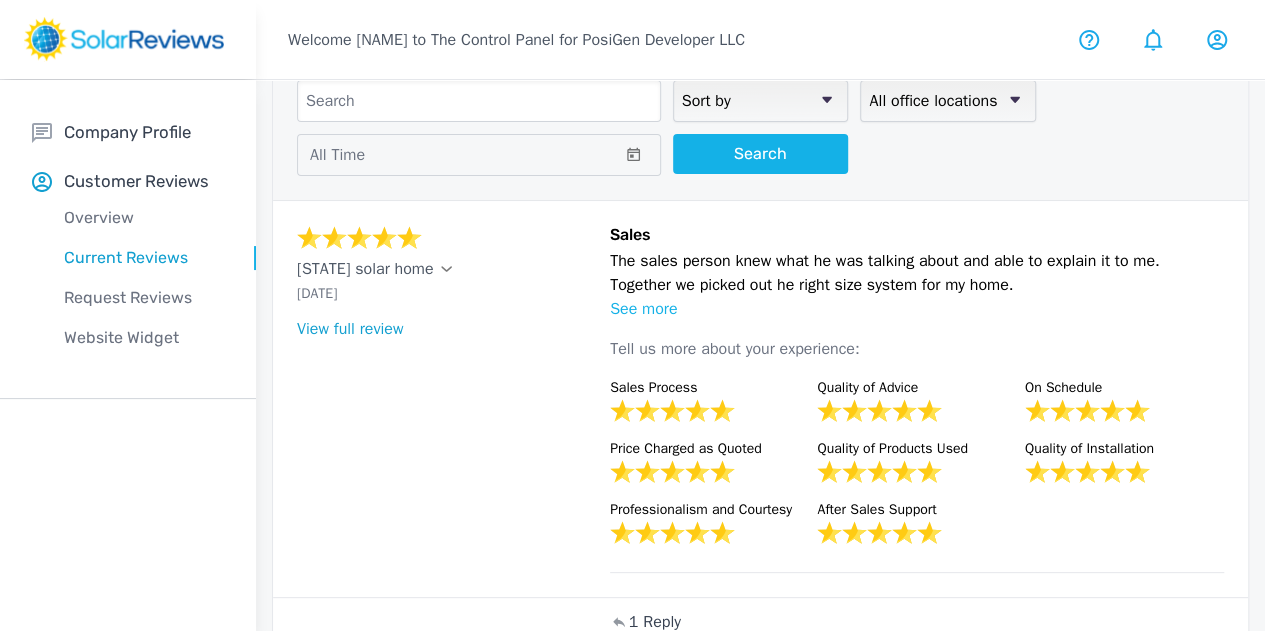 click on "View full review" at bounding box center (350, 329) 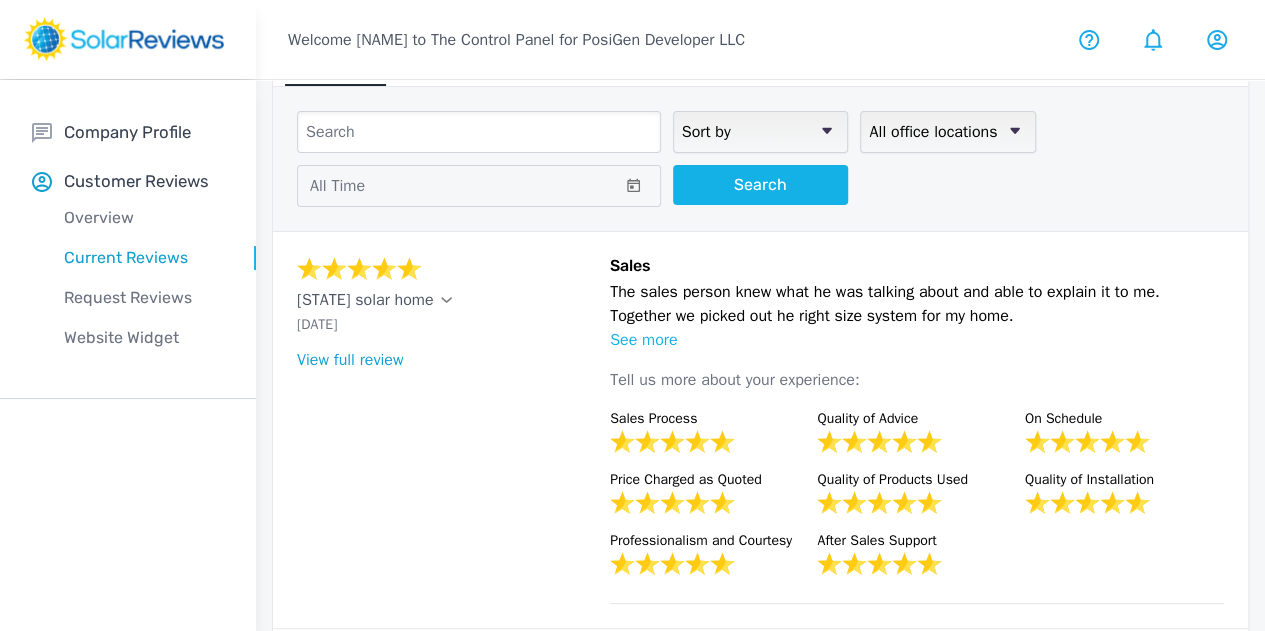 scroll, scrollTop: 100, scrollLeft: 0, axis: vertical 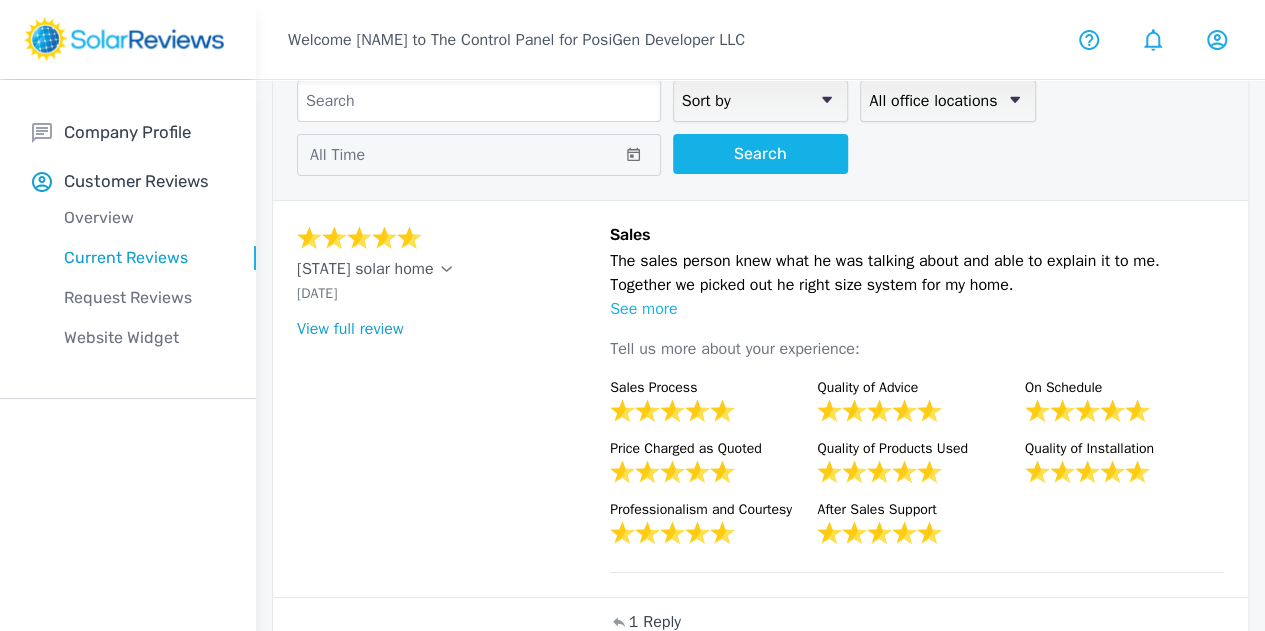 click on "All office locations [CITY] [CITY] [CITY] [CITY]/[CITY] [CITY] [CITY] [CITY] [CITY] [CITY] [CITY]" at bounding box center (948, 101) 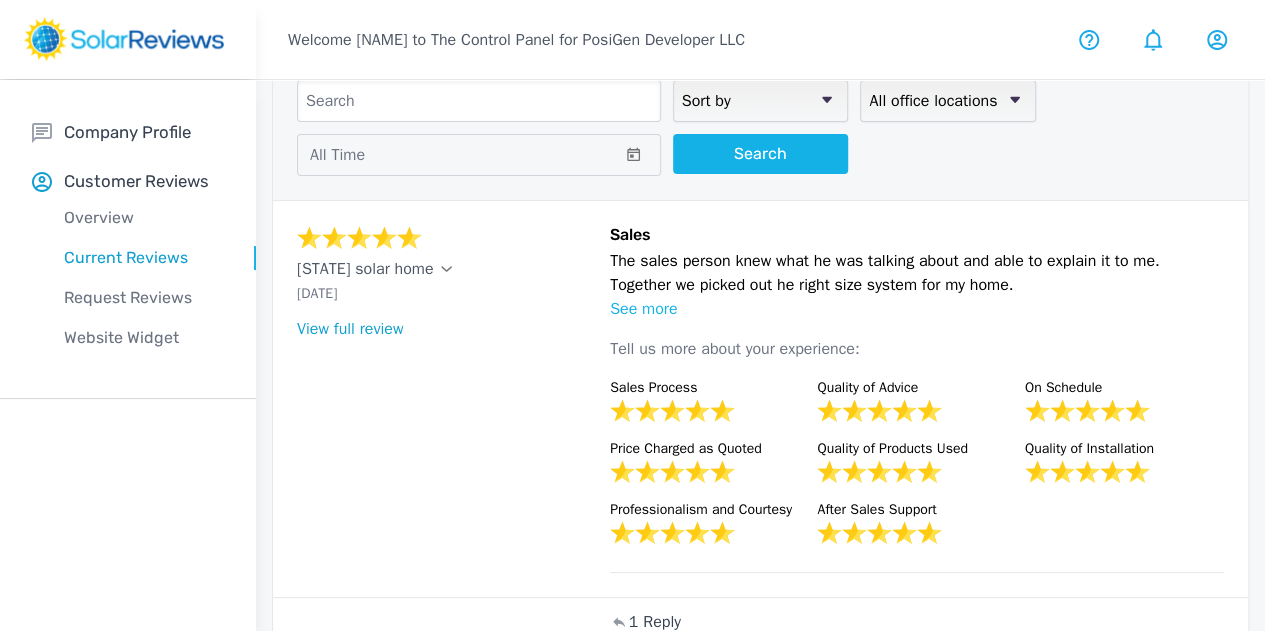 click on "Sort by newest oldest Rating: highest to lowest Rating: lowest to highest" at bounding box center (761, 101) 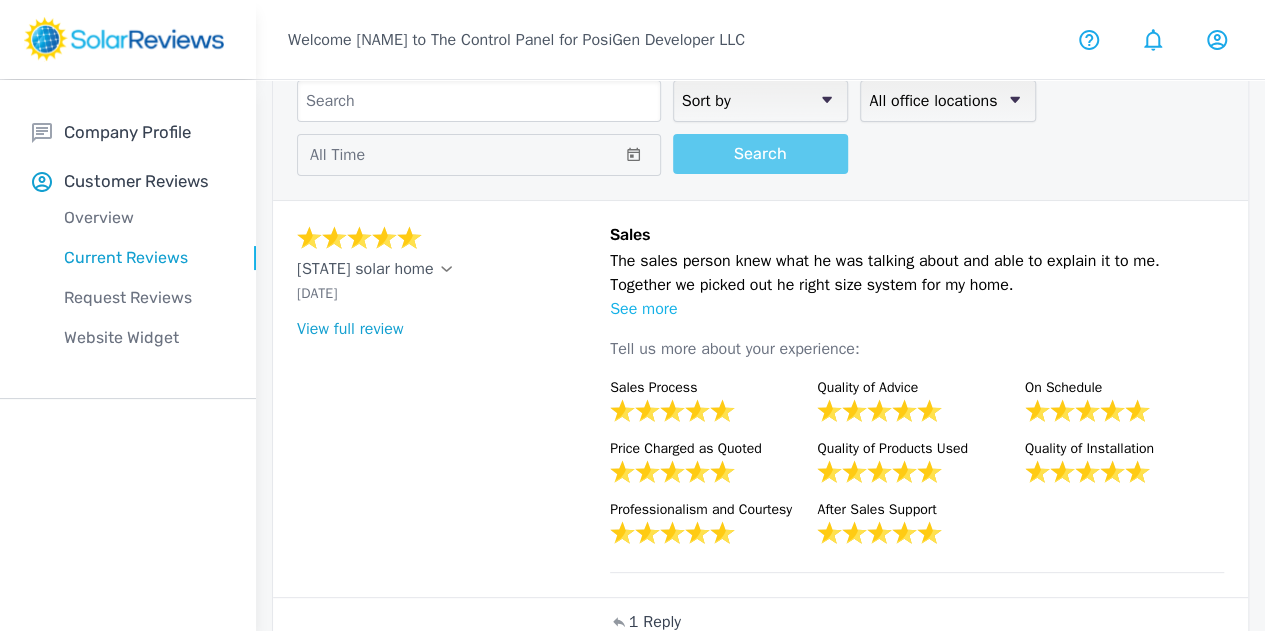 select on "newest" 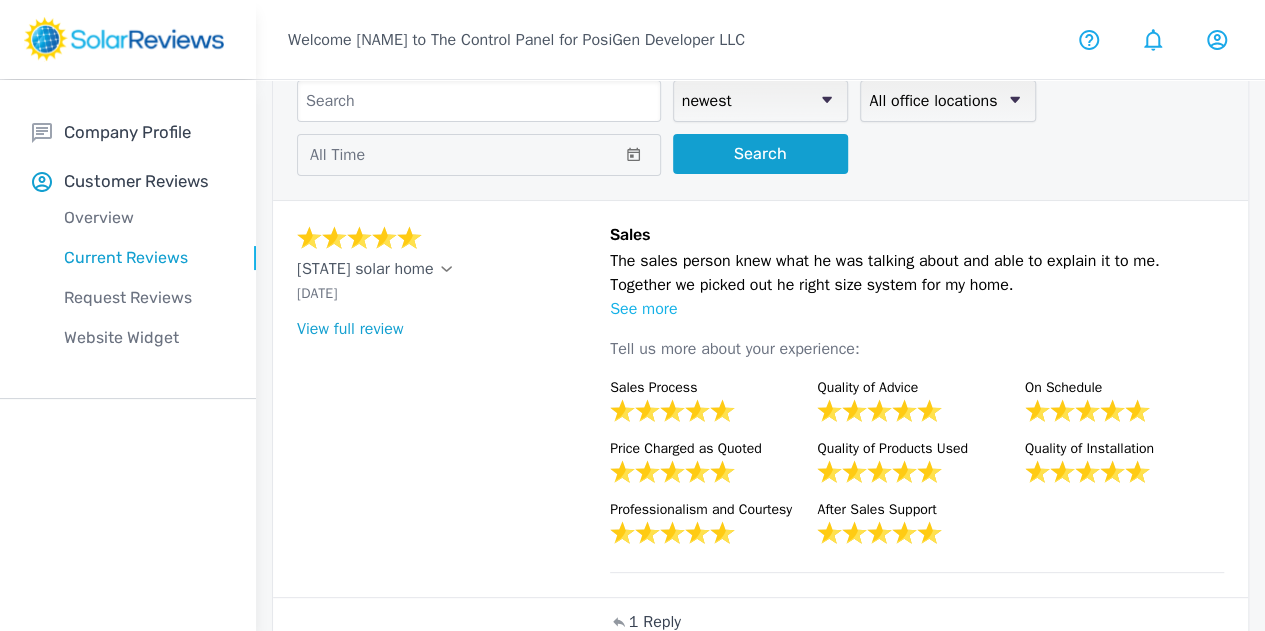 click on "Search" at bounding box center [761, 154] 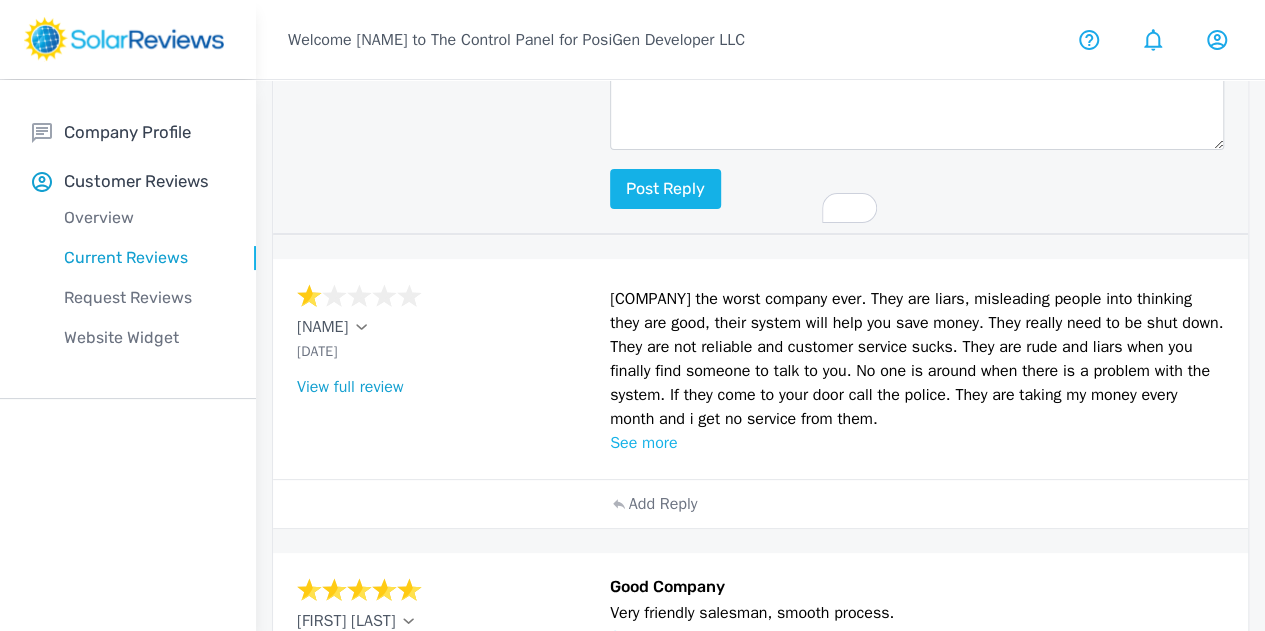 scroll, scrollTop: 1100, scrollLeft: 0, axis: vertical 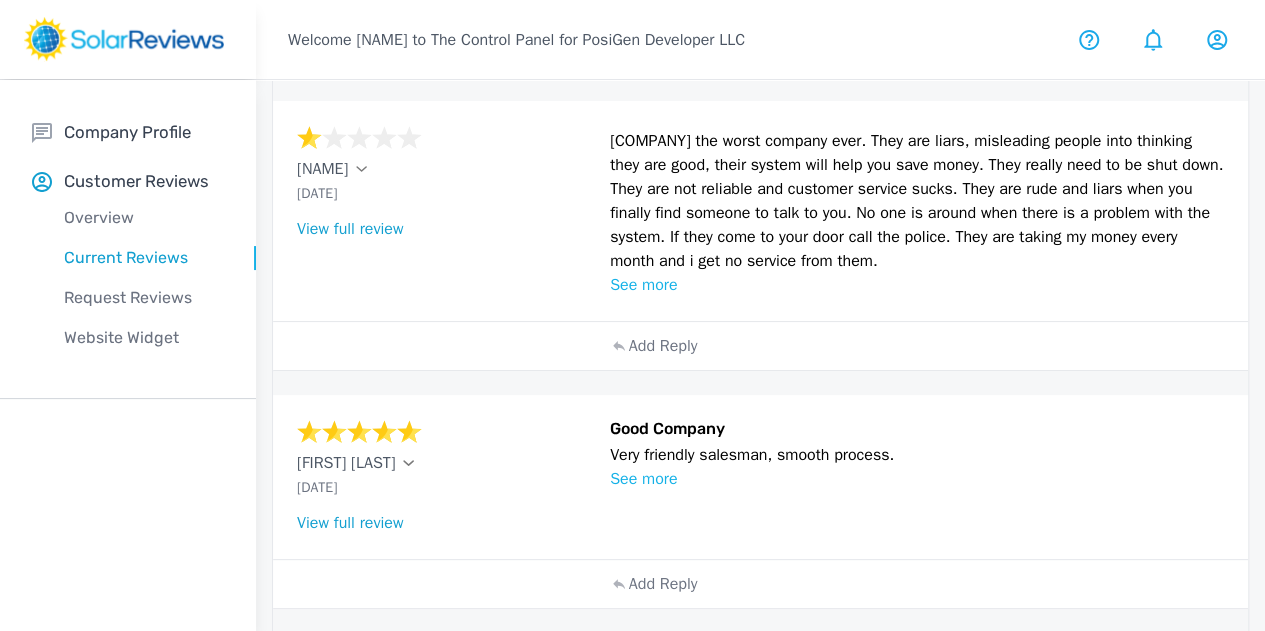 click on "View full review" at bounding box center (350, 229) 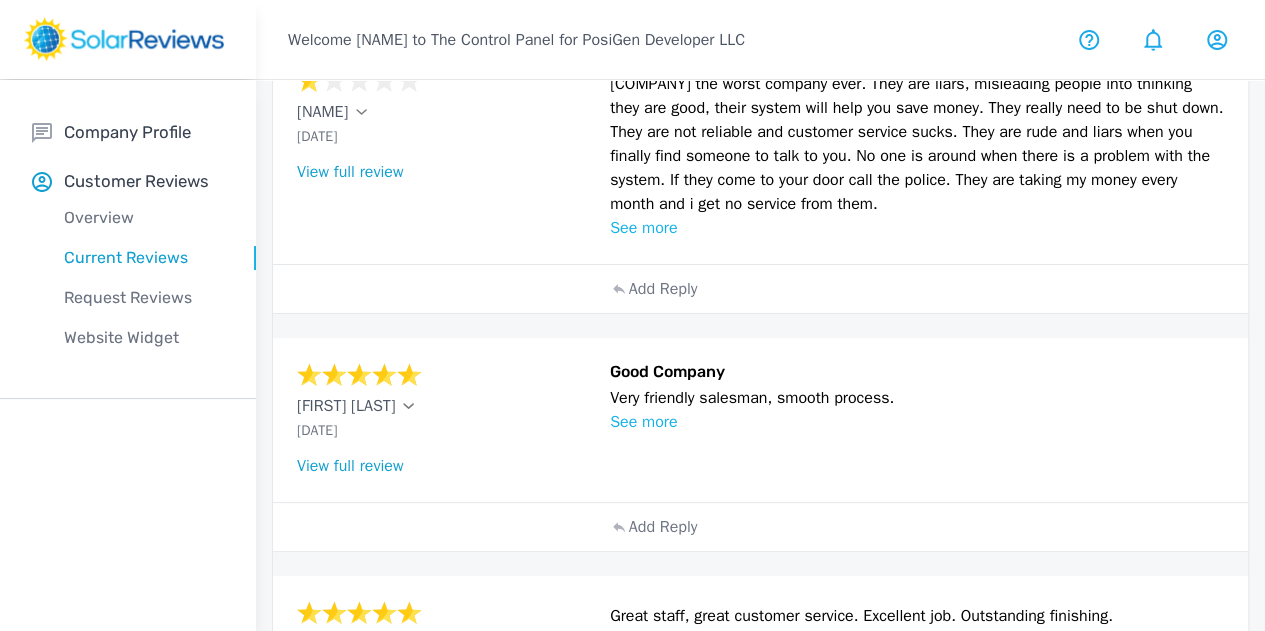 scroll, scrollTop: 1200, scrollLeft: 0, axis: vertical 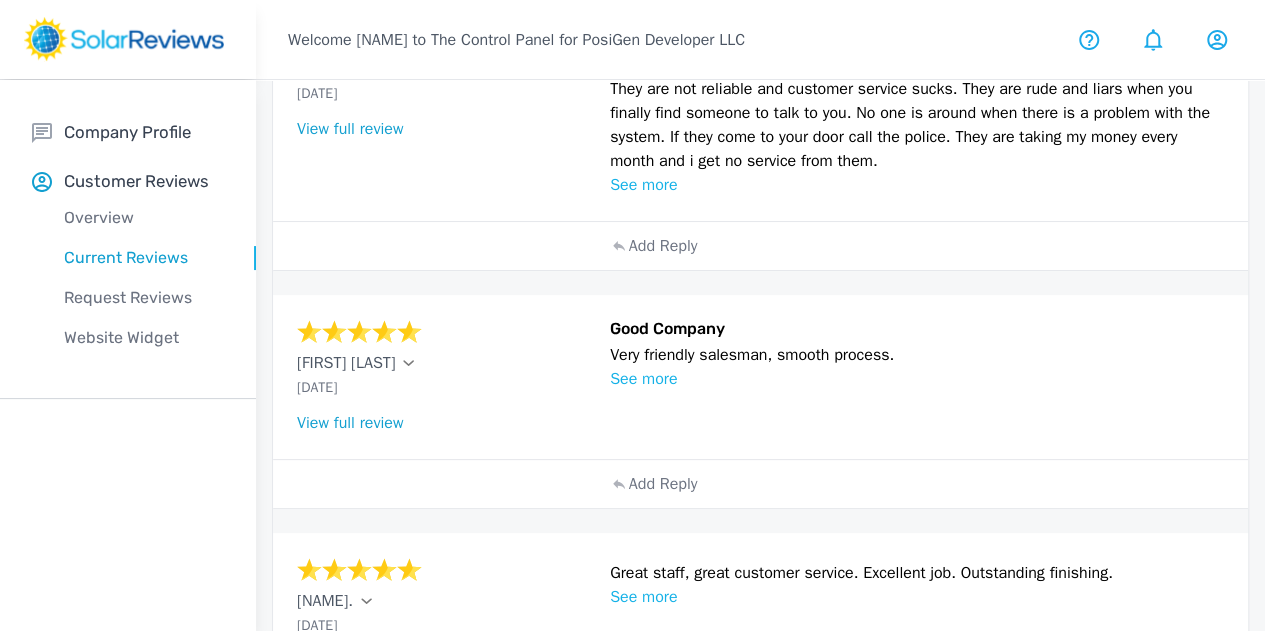 click on "See more" at bounding box center (917, 185) 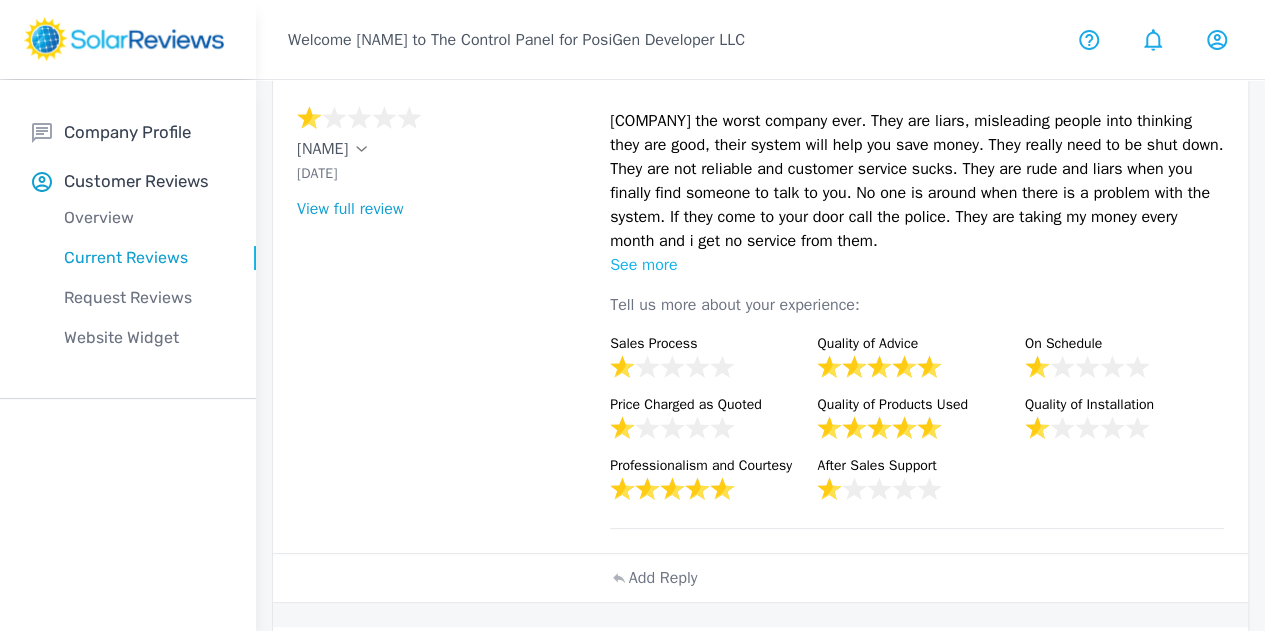 scroll, scrollTop: 1100, scrollLeft: 0, axis: vertical 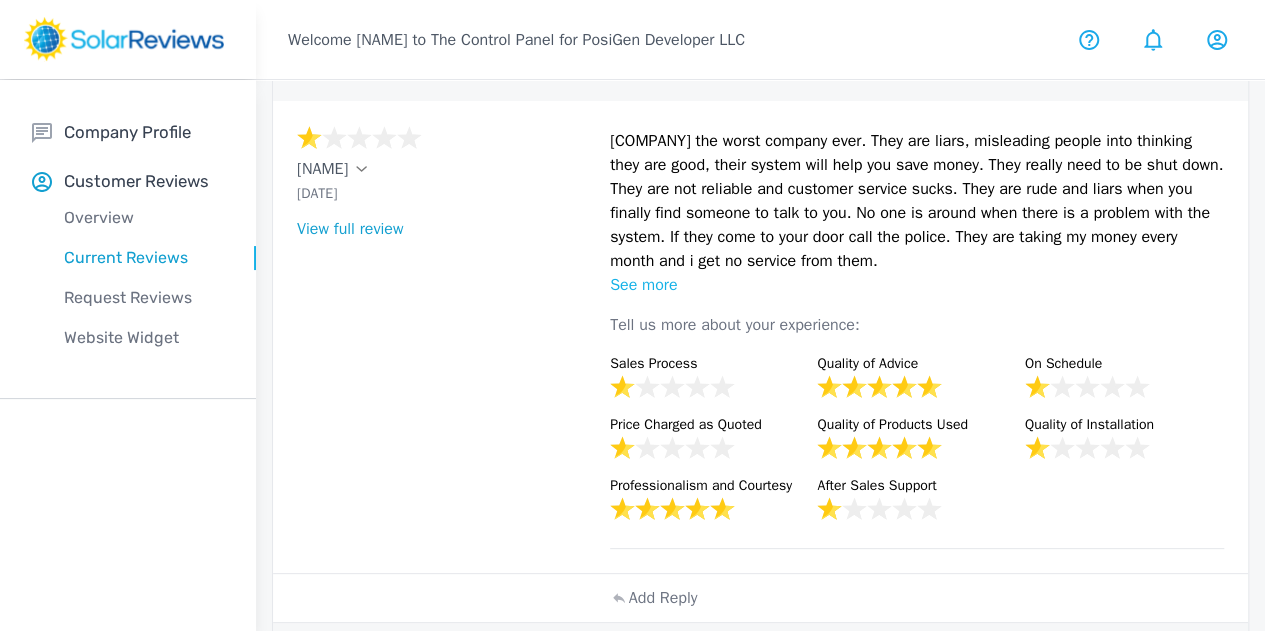 click on "[NAME]" at bounding box center (447, 169) 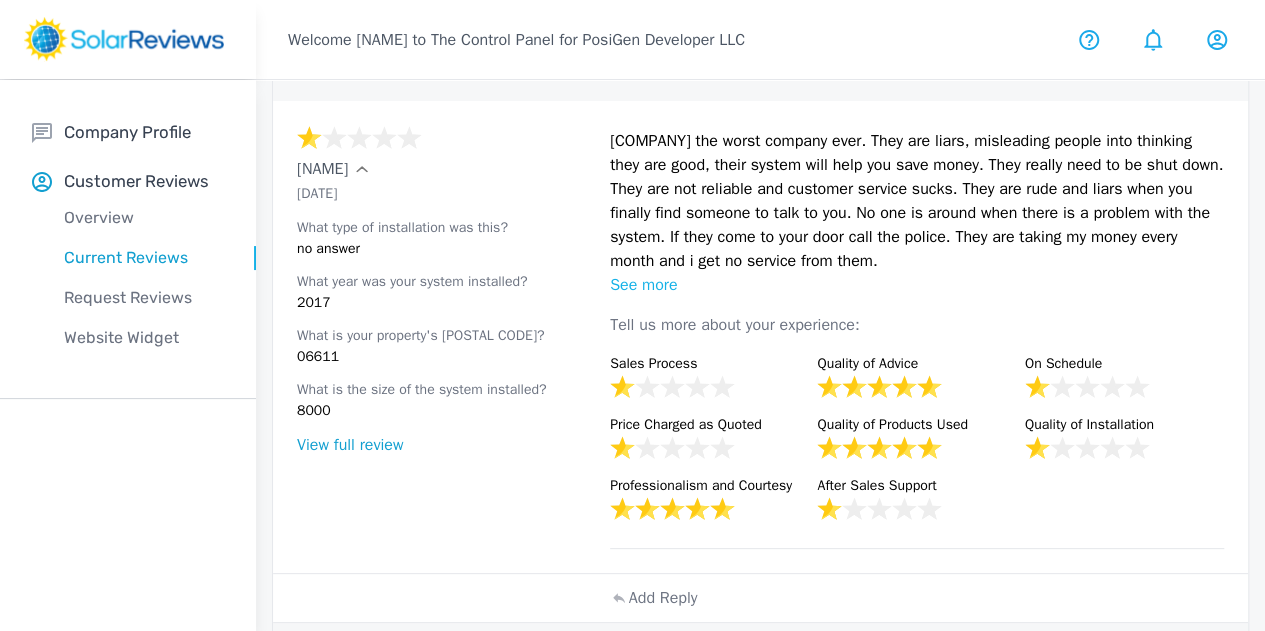 click 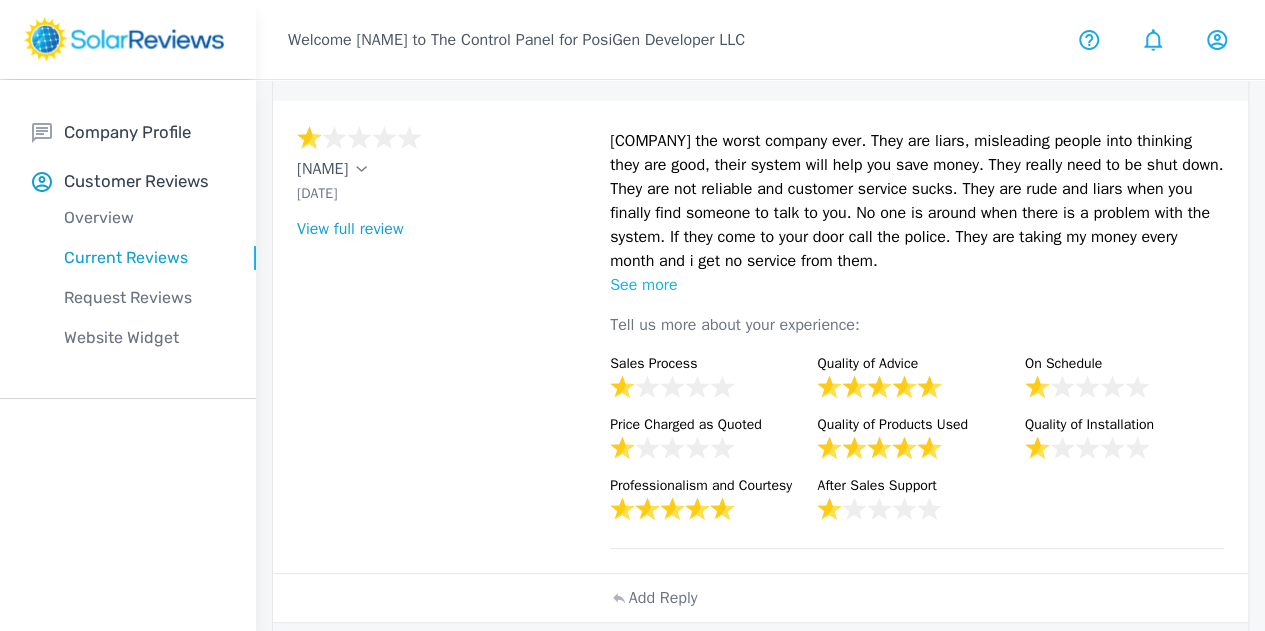click 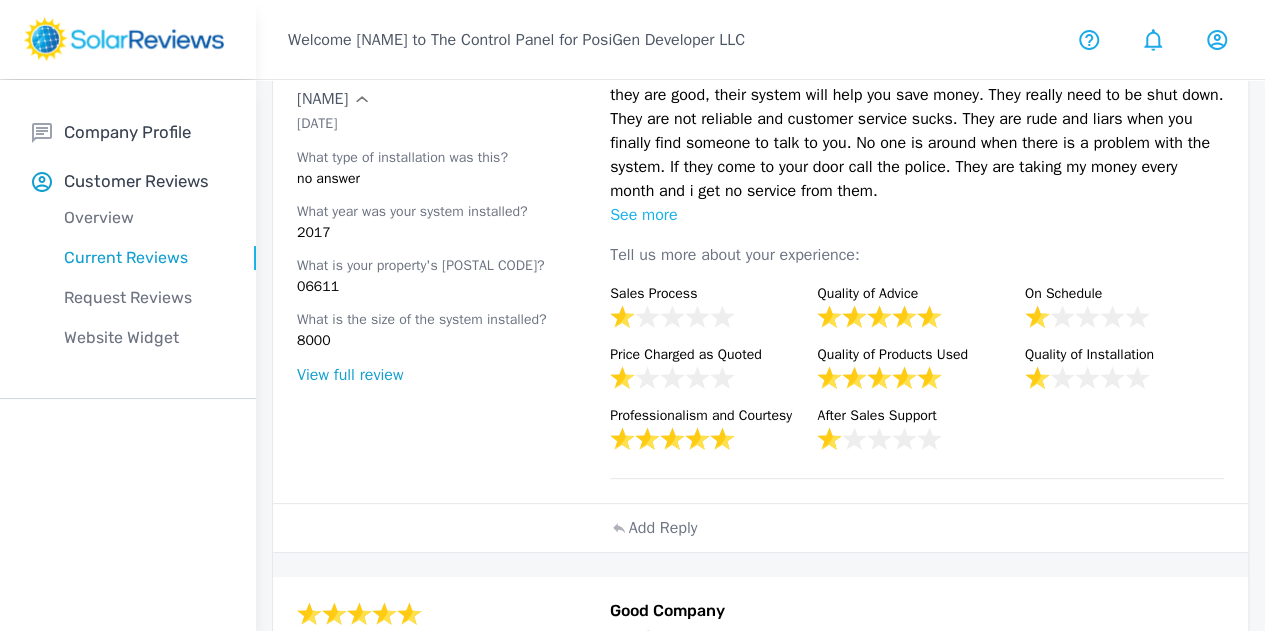 scroll, scrollTop: 1200, scrollLeft: 0, axis: vertical 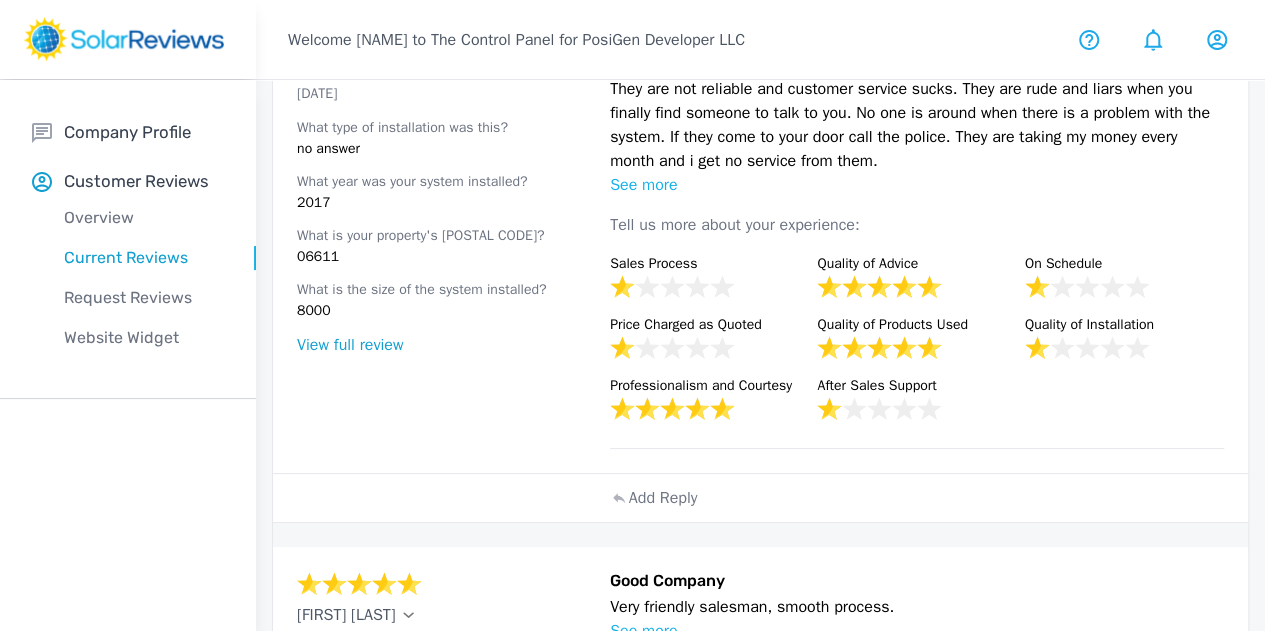 click on "View full review" at bounding box center (350, 345) 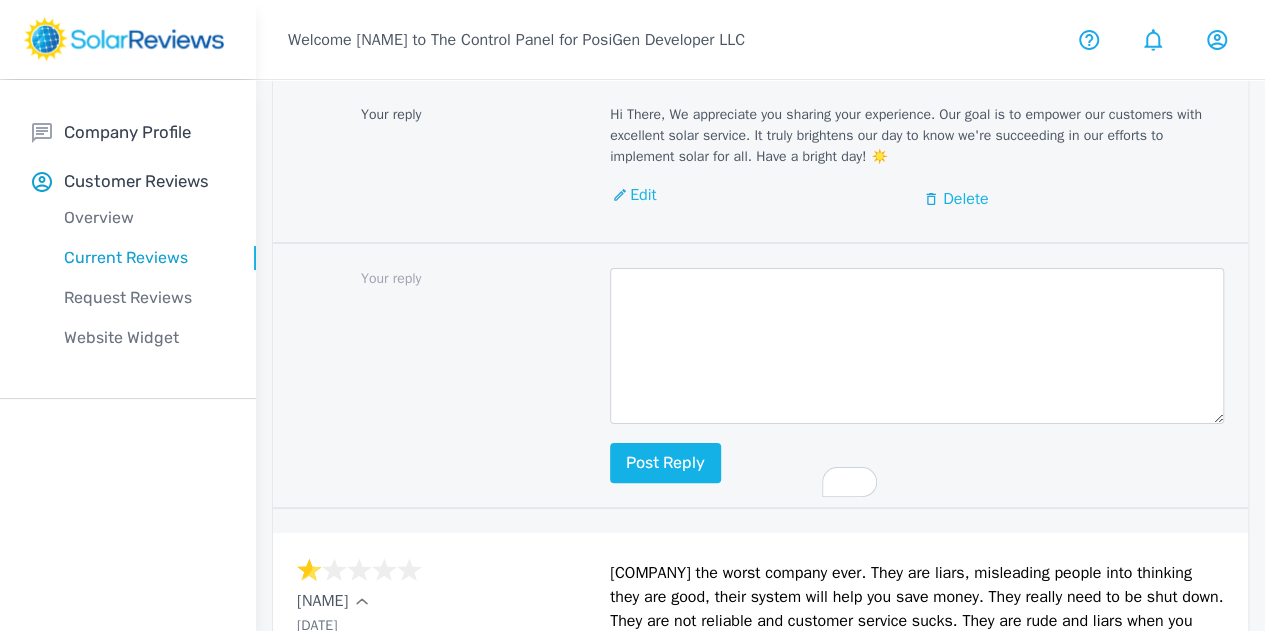 scroll, scrollTop: 500, scrollLeft: 0, axis: vertical 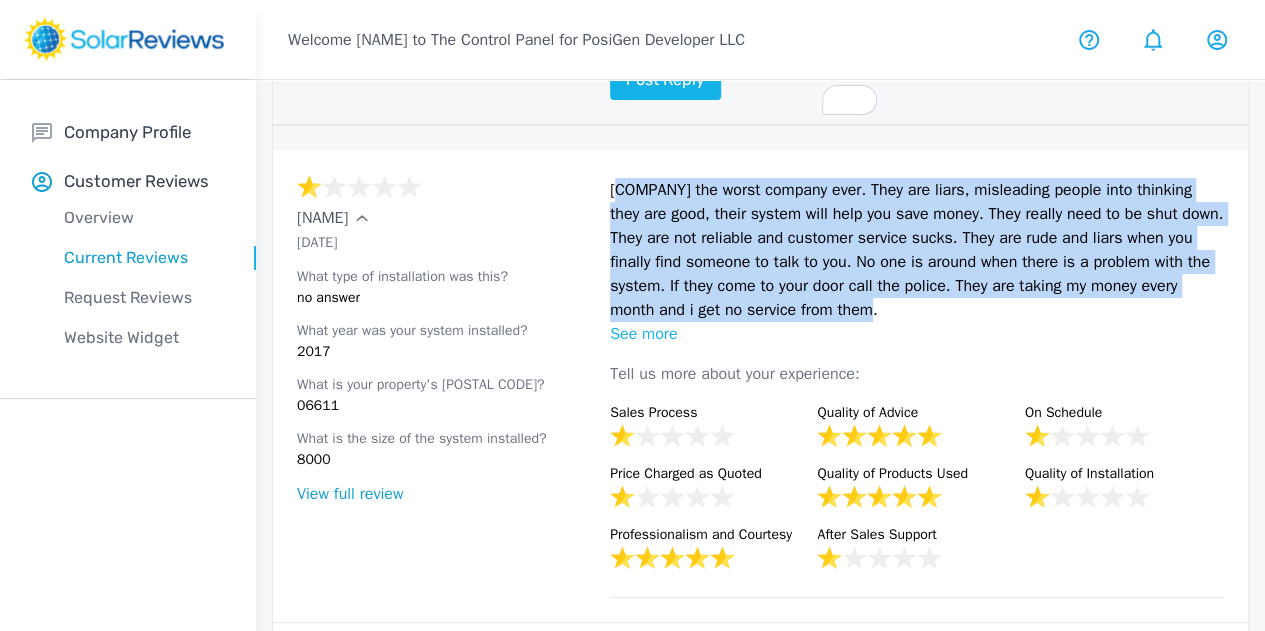 drag, startPoint x: 830, startPoint y: 468, endPoint x: 497, endPoint y: 281, distance: 381.9136 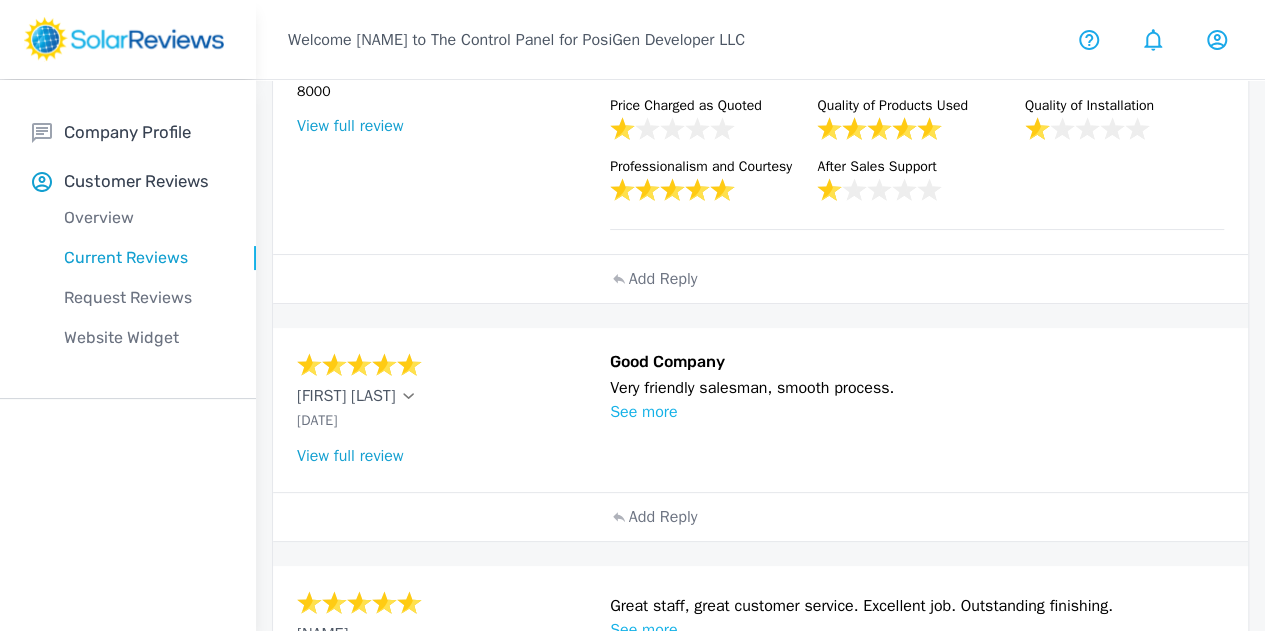 scroll, scrollTop: 1400, scrollLeft: 0, axis: vertical 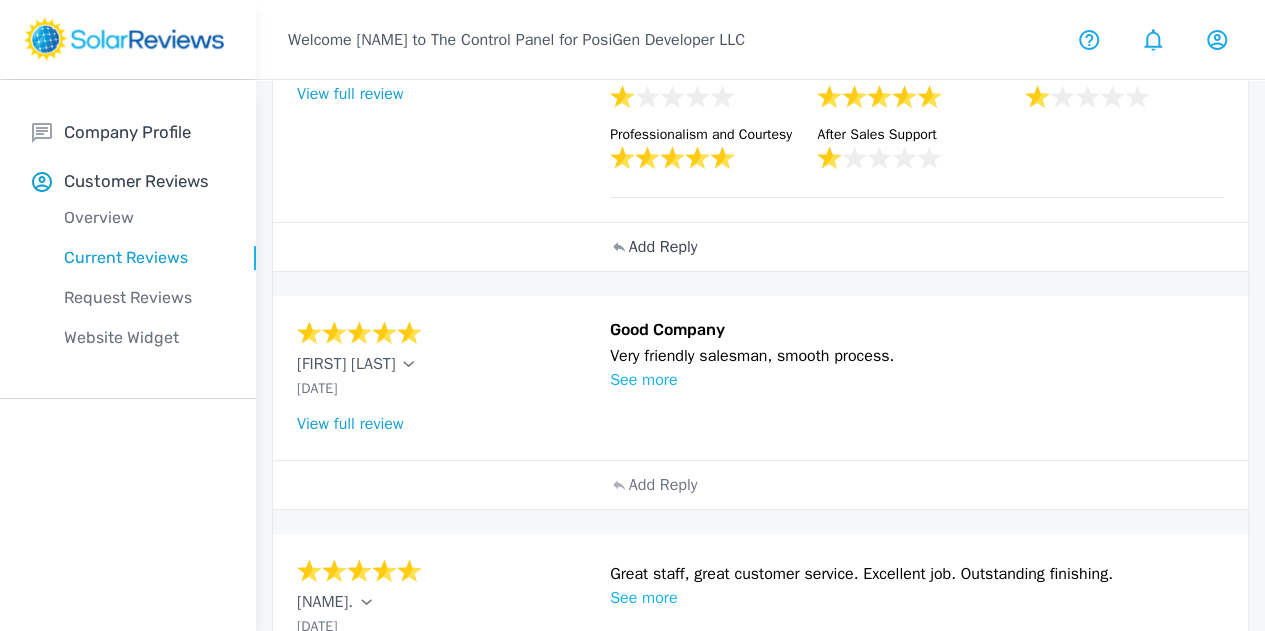 click on "Add Reply" at bounding box center [663, 247] 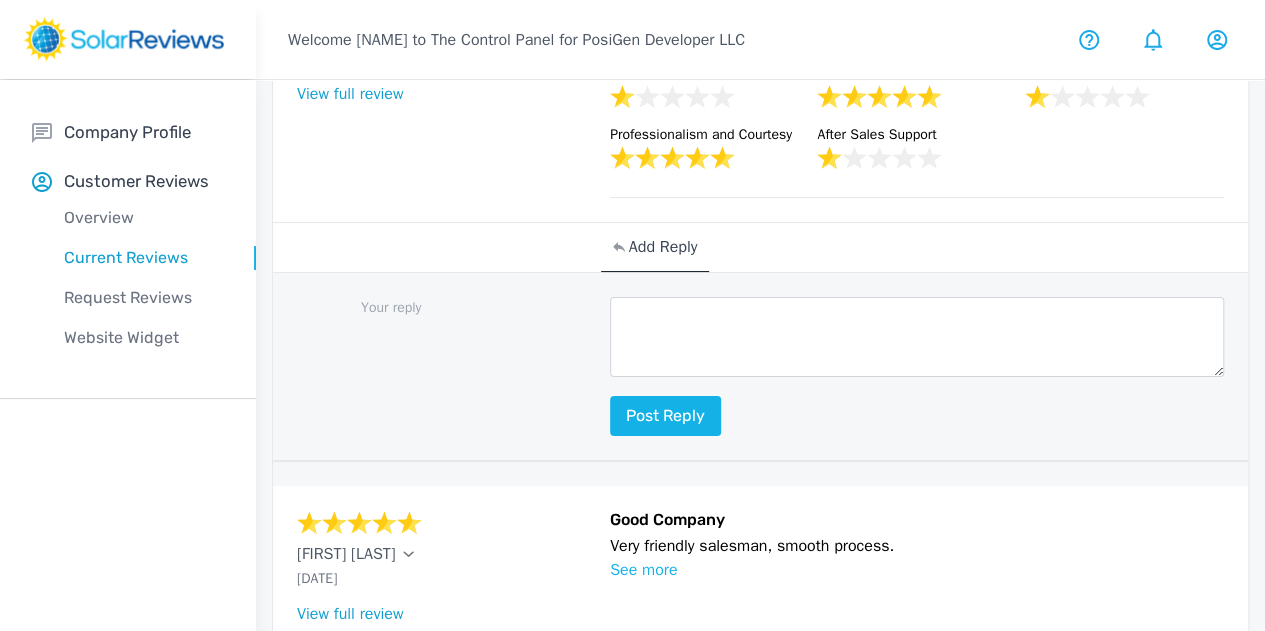 click at bounding box center [917, 337] 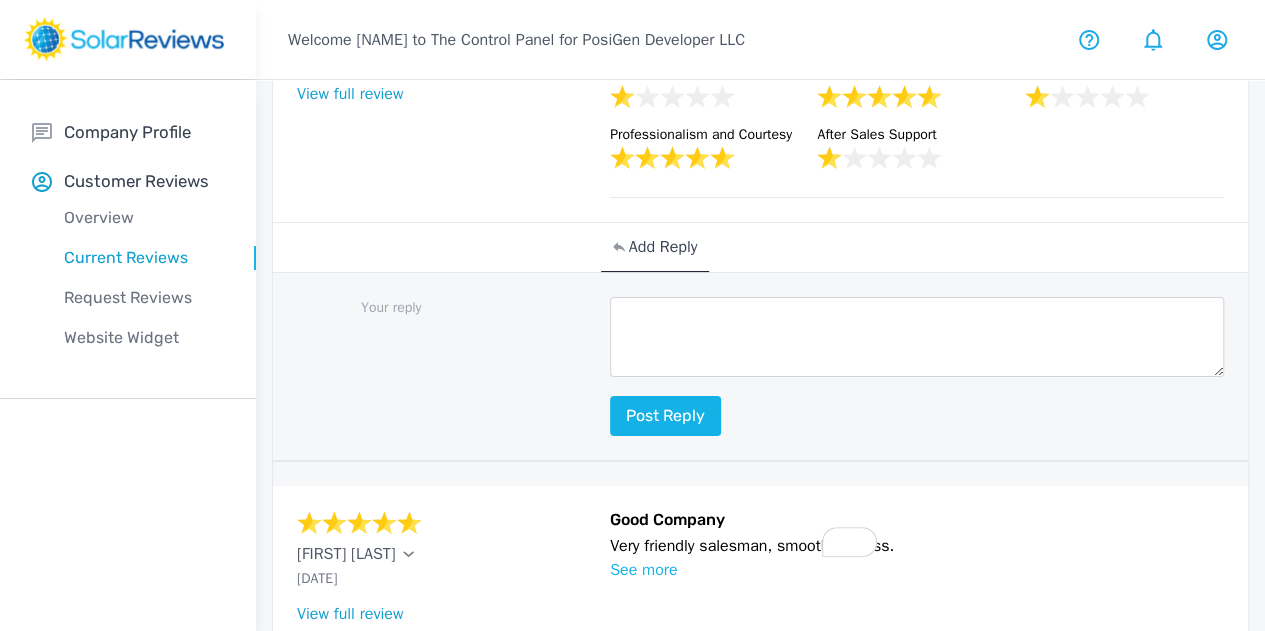 paste on "Dear [NAME],
We are very sorry to hear about your frustrating experience. We want you to know we are taking your feedback seriously.
We have prioritized a solution and escalated your case. Our team will contact you shortly to schedule an appointment and get this resolved.
If you have any other questions in the meantime, please reach out to us at reviews@example.com." 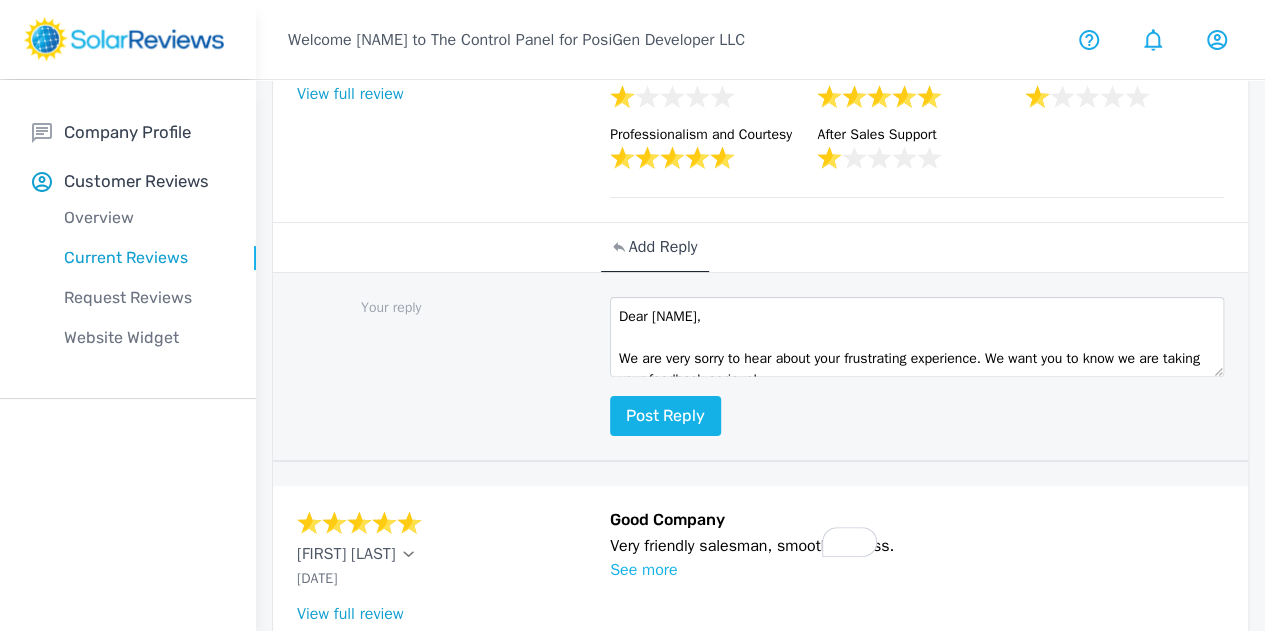 scroll, scrollTop: 180, scrollLeft: 0, axis: vertical 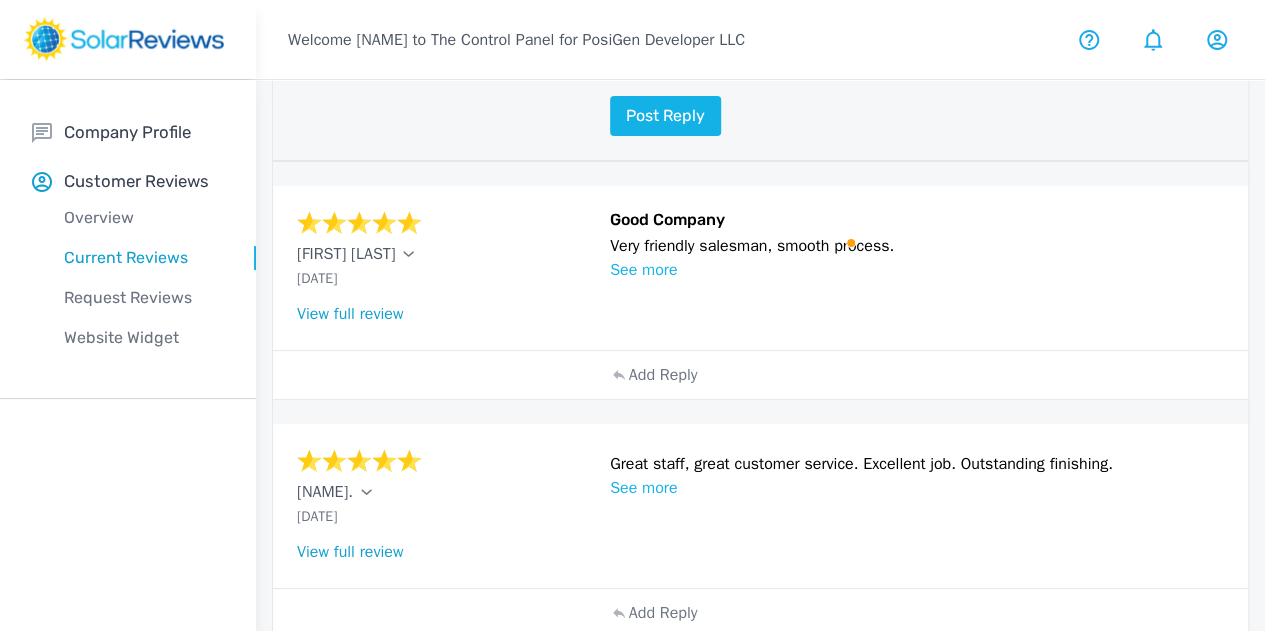 click on "Dear [NAME],
We are very sorry to hear about your frustrating experience. We want you to know we are taking your feedback seriously.
We have prioritized a solution and escalated your case. Our team will contact you shortly to schedule an appointment and get this resolved.
If you have any other questions in the meantime, please reach out to us at reviews@example.com." at bounding box center (917, 37) 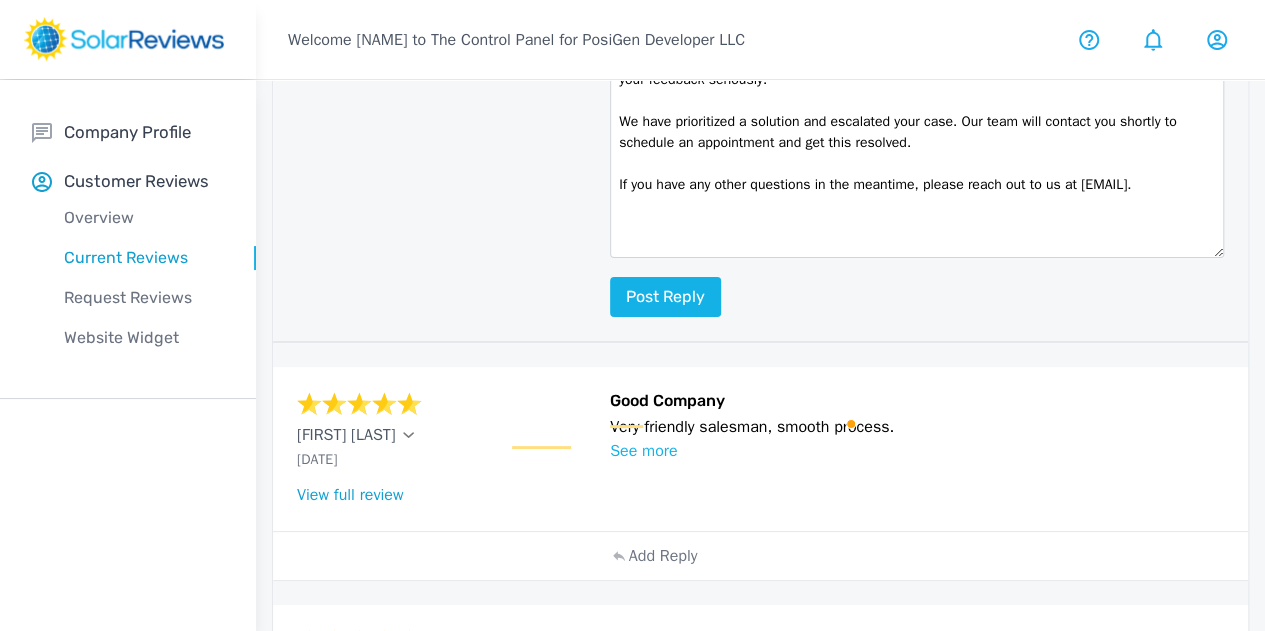 drag, startPoint x: 878, startPoint y: 268, endPoint x: 860, endPoint y: 455, distance: 187.86432 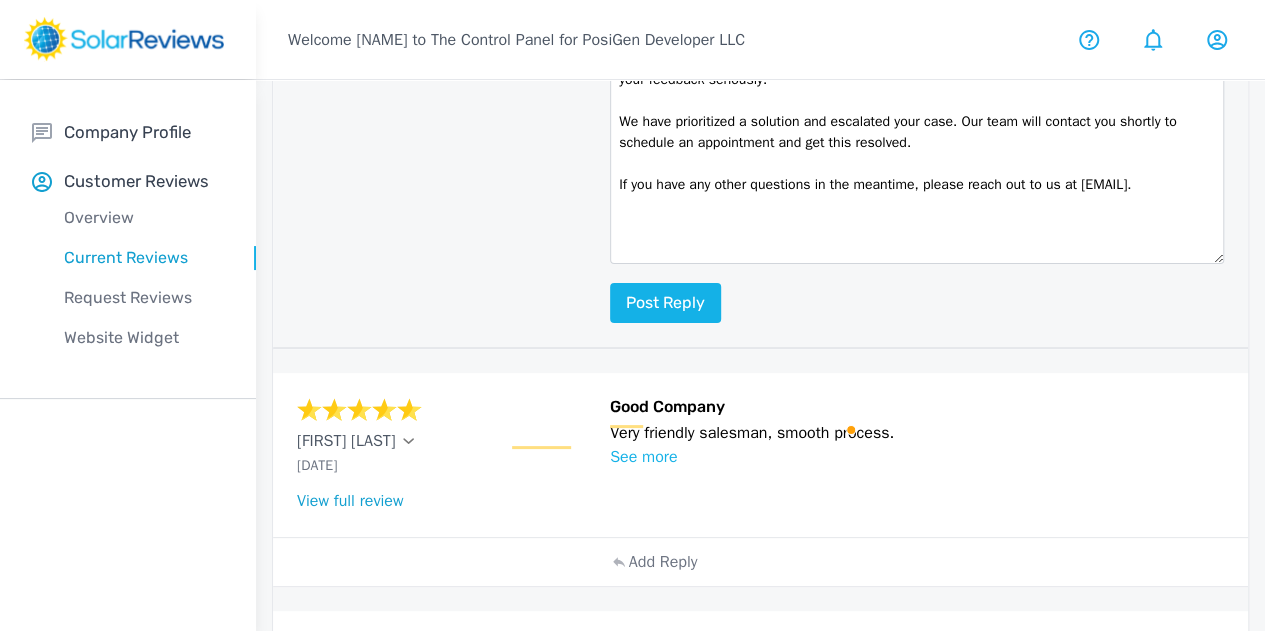 drag, startPoint x: 788, startPoint y: 335, endPoint x: 712, endPoint y: 345, distance: 76.655075 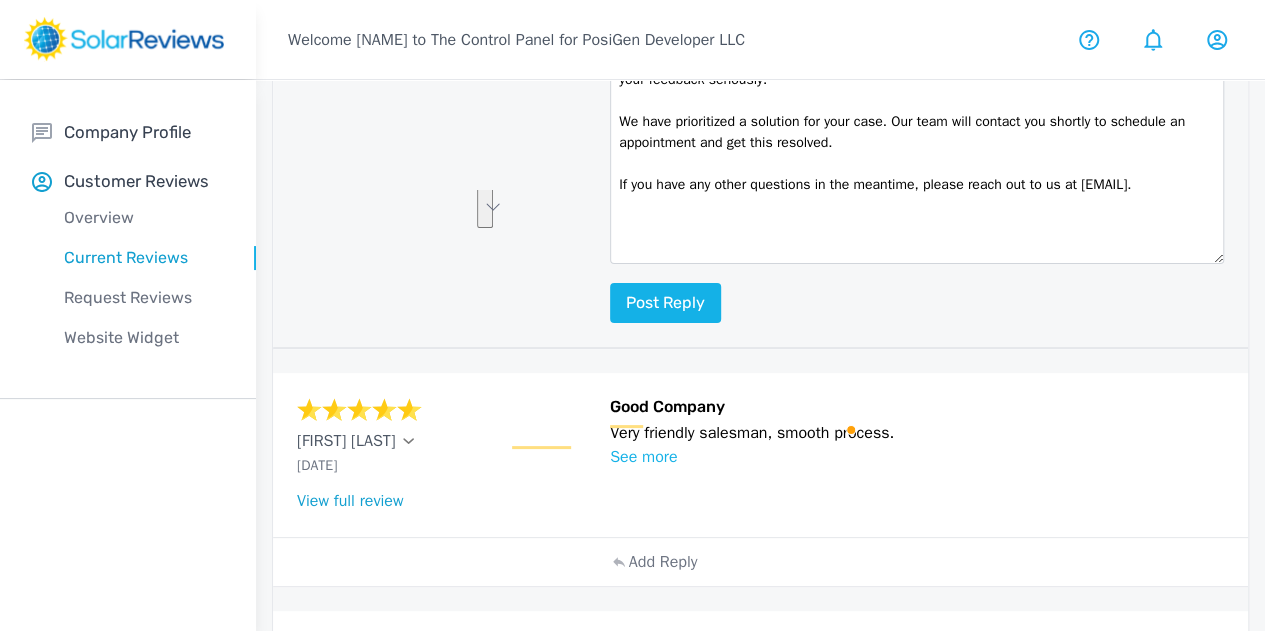 drag, startPoint x: 644, startPoint y: 385, endPoint x: 658, endPoint y: 356, distance: 32.202484 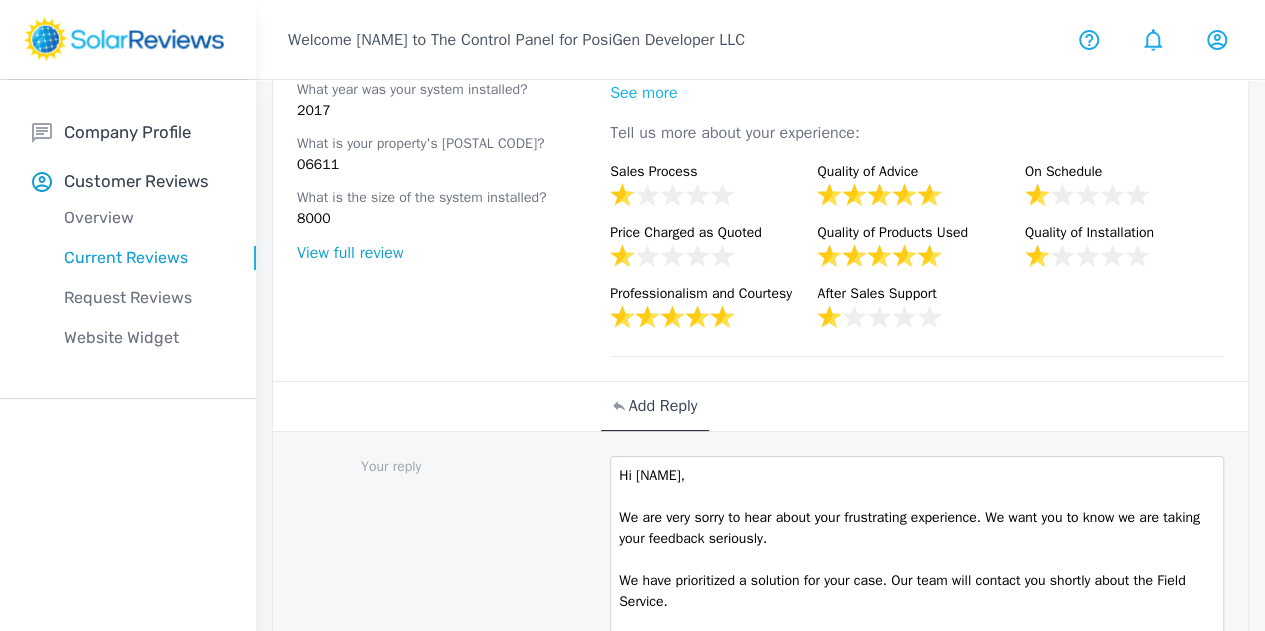 scroll, scrollTop: 1200, scrollLeft: 0, axis: vertical 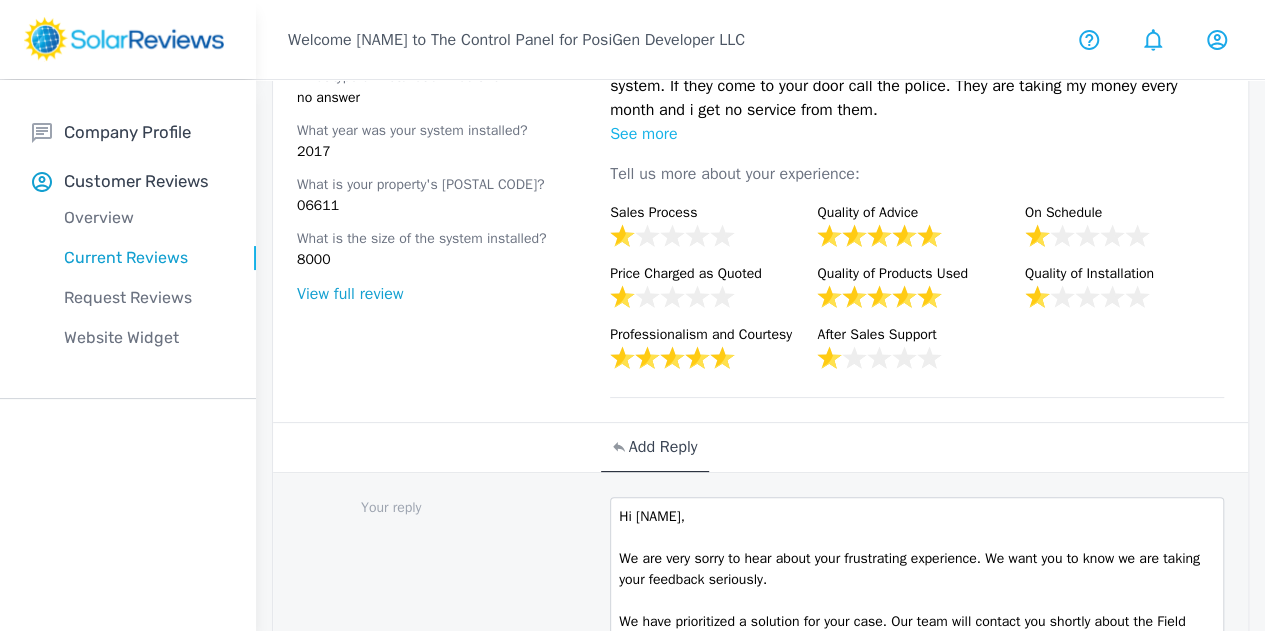 click on "View full review" at bounding box center [350, 294] 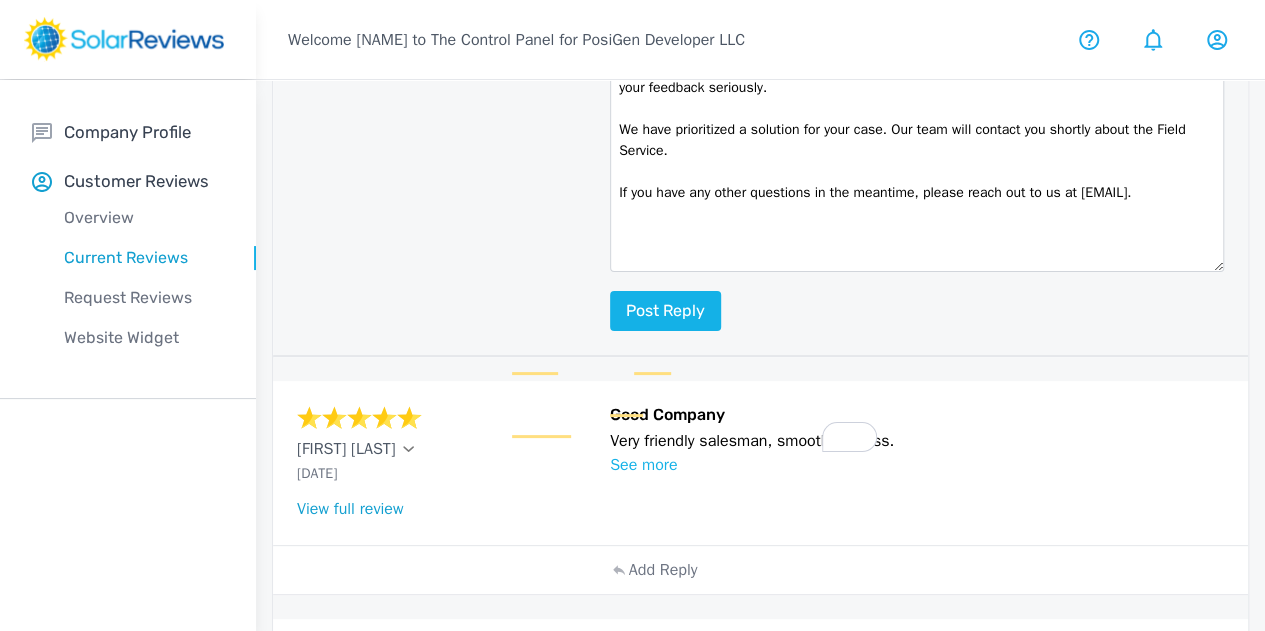 scroll, scrollTop: 1800, scrollLeft: 0, axis: vertical 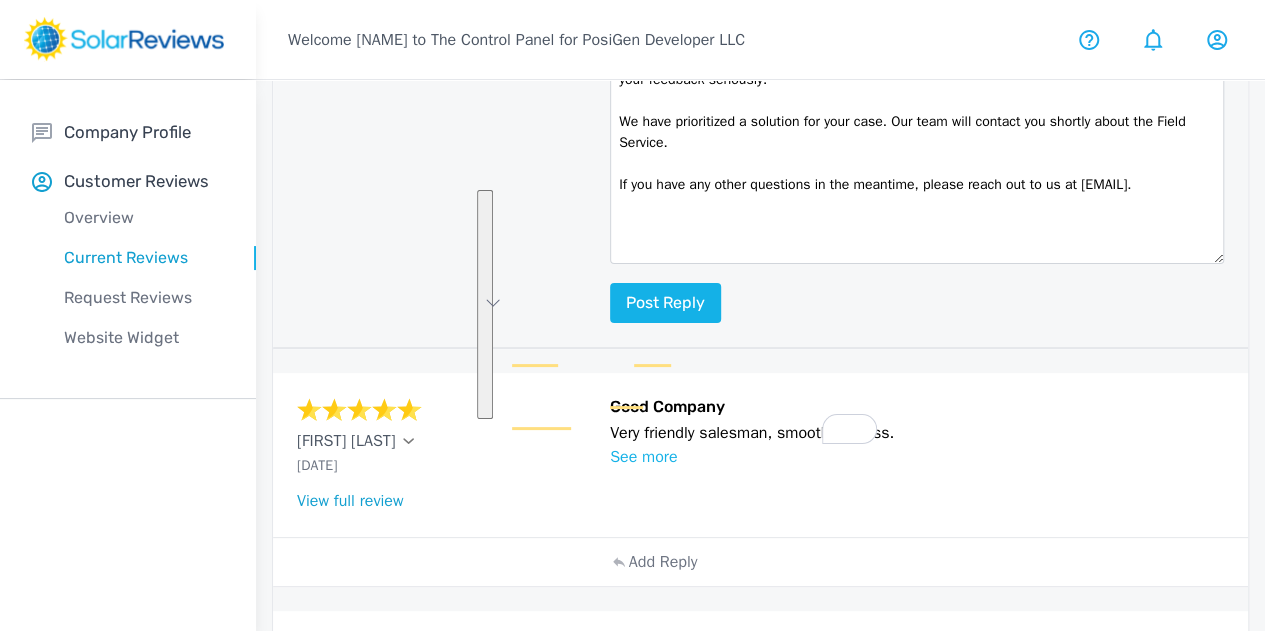 drag, startPoint x: 626, startPoint y: 297, endPoint x: 515, endPoint y: 191, distance: 153.4829 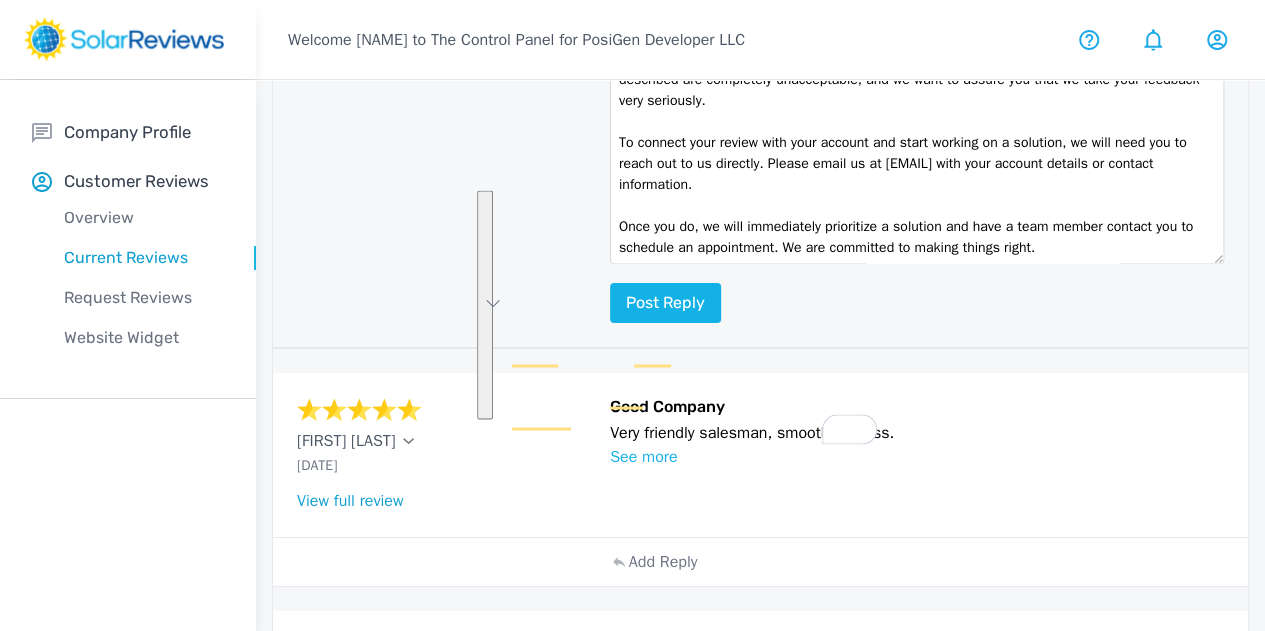 scroll, scrollTop: 56, scrollLeft: 0, axis: vertical 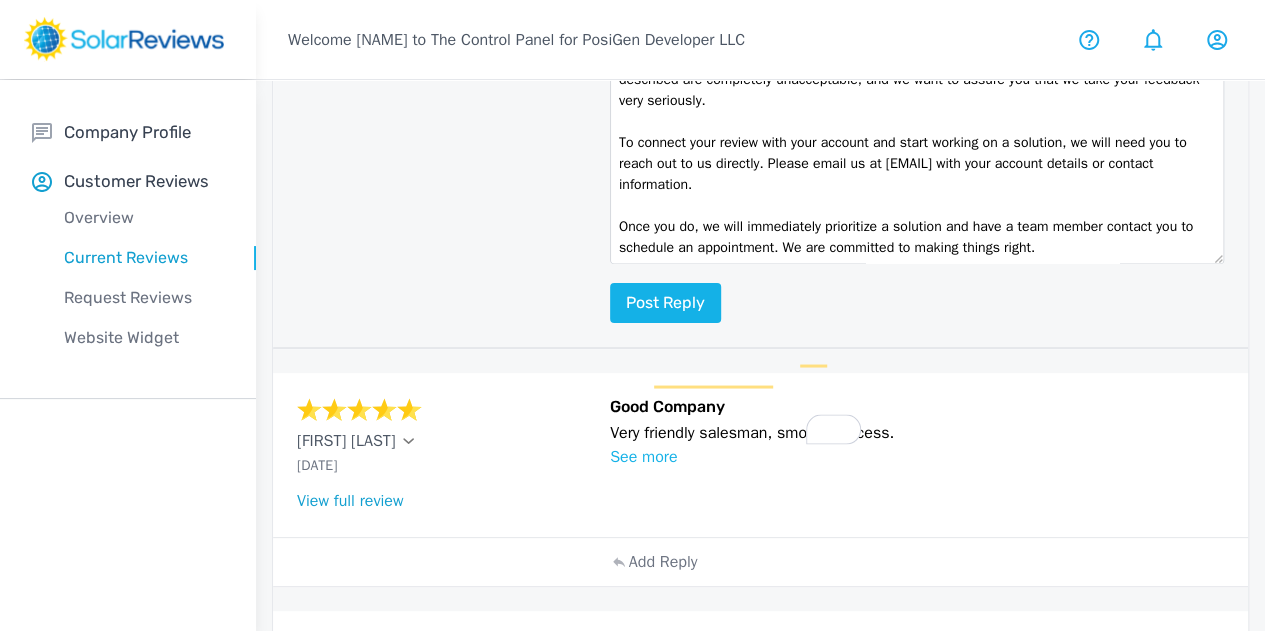 click on "Dear [NAME],
We are truly sorry to hear about your frustrating experience with our service. The issues you've described are completely unacceptable, and we want to assure you that we take your feedback very seriously.
To connect your review with your account and start working on a solution, we will need you to reach out to us directly. Please email us at [EMAIL] with your account details or contact information.
Once you do, we will immediately prioritize a solution and have a team member contact you to schedule an appointment. We are committed to making things right." at bounding box center (917, 130) 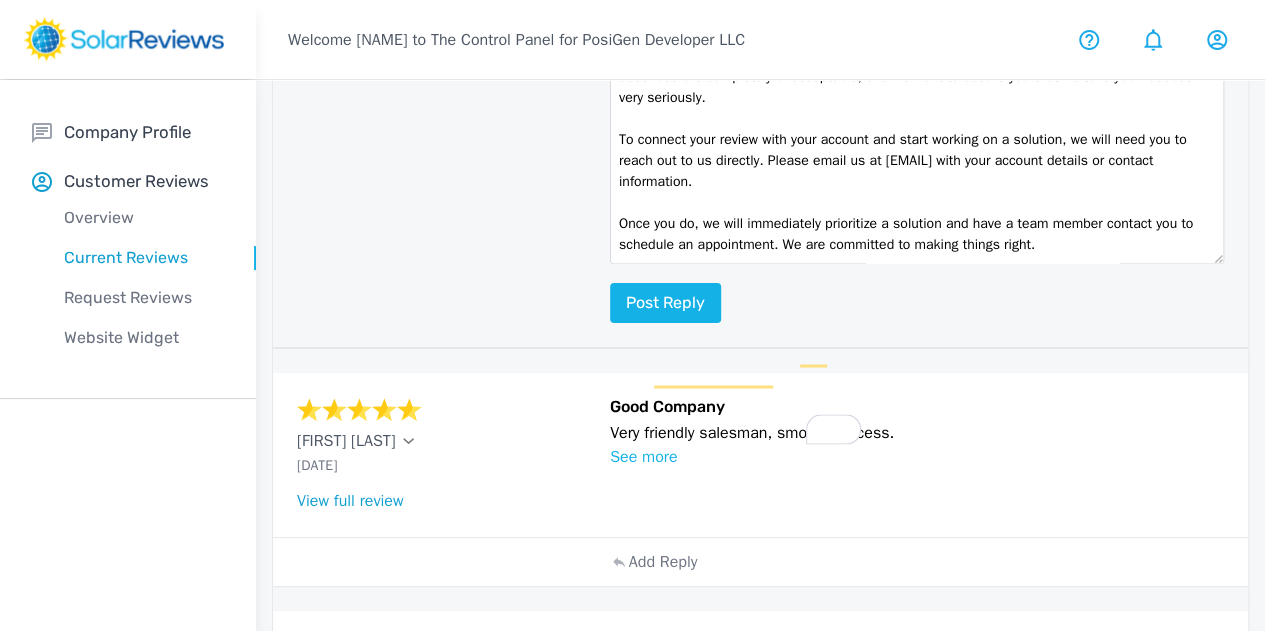 scroll, scrollTop: 45, scrollLeft: 0, axis: vertical 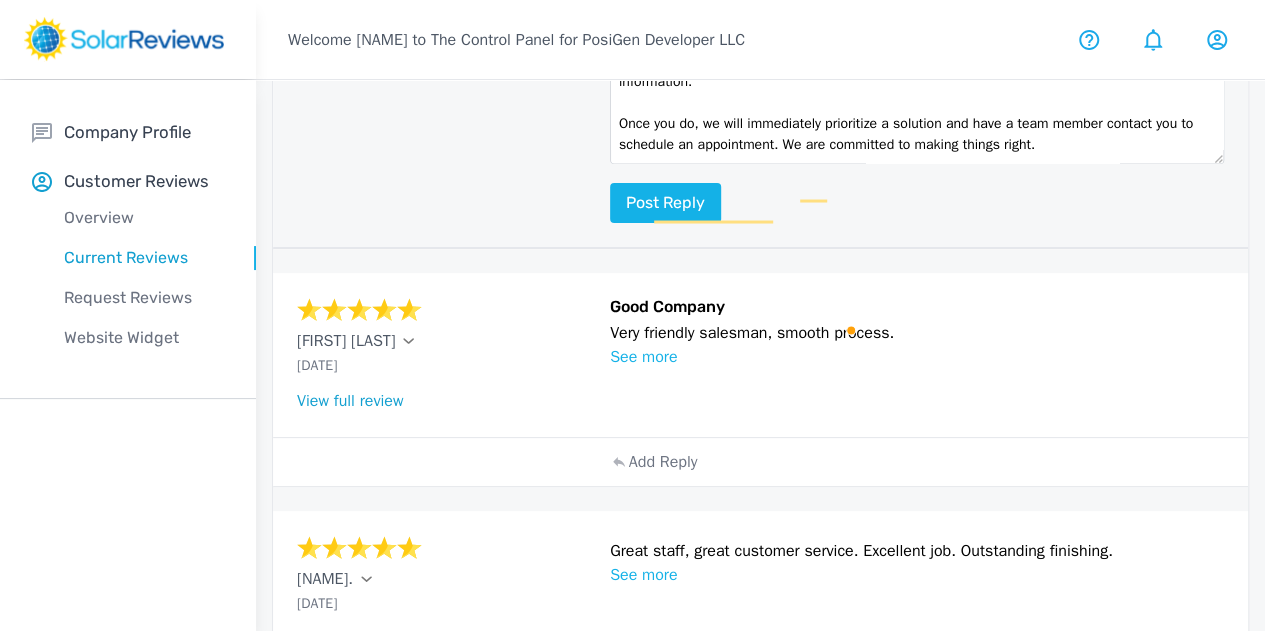 drag, startPoint x: 852, startPoint y: 341, endPoint x: 659, endPoint y: 324, distance: 193.74725 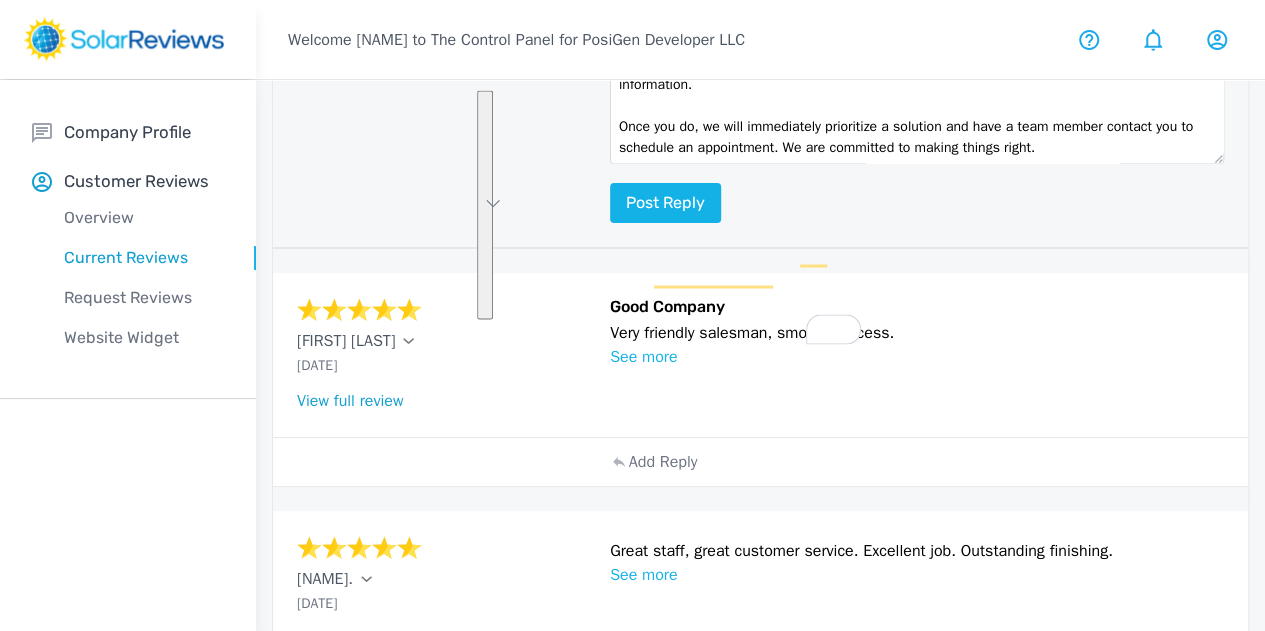 scroll, scrollTop: 65, scrollLeft: 0, axis: vertical 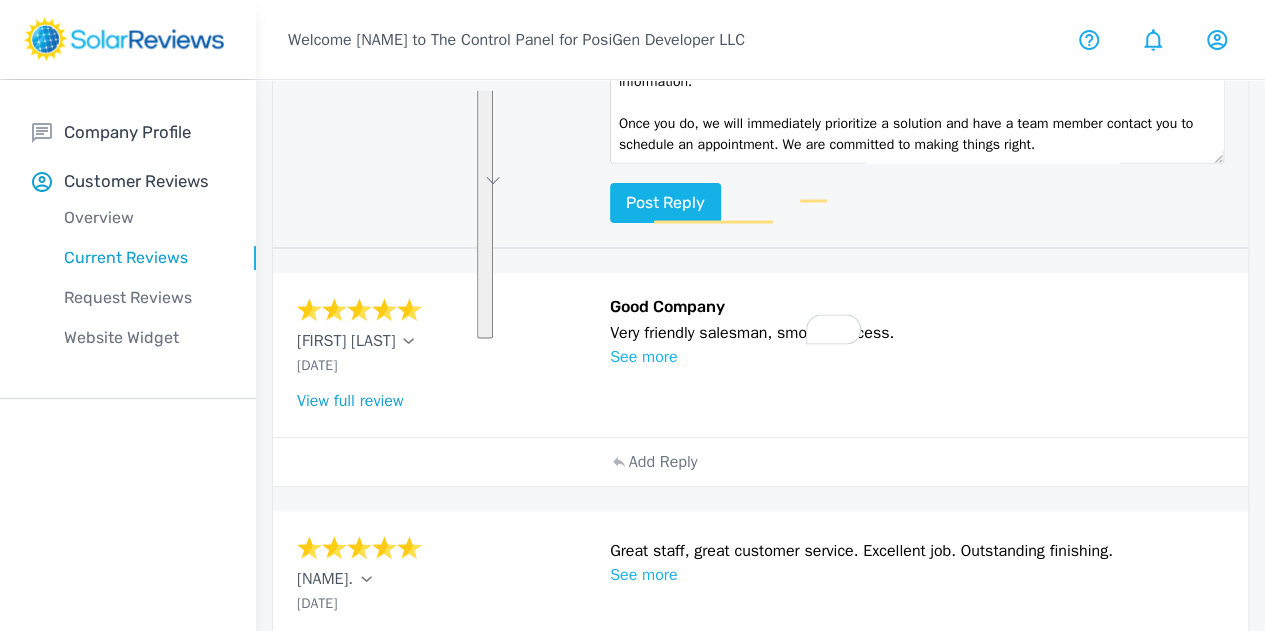 drag, startPoint x: 512, startPoint y: 112, endPoint x: 804, endPoint y: 361, distance: 383.75122 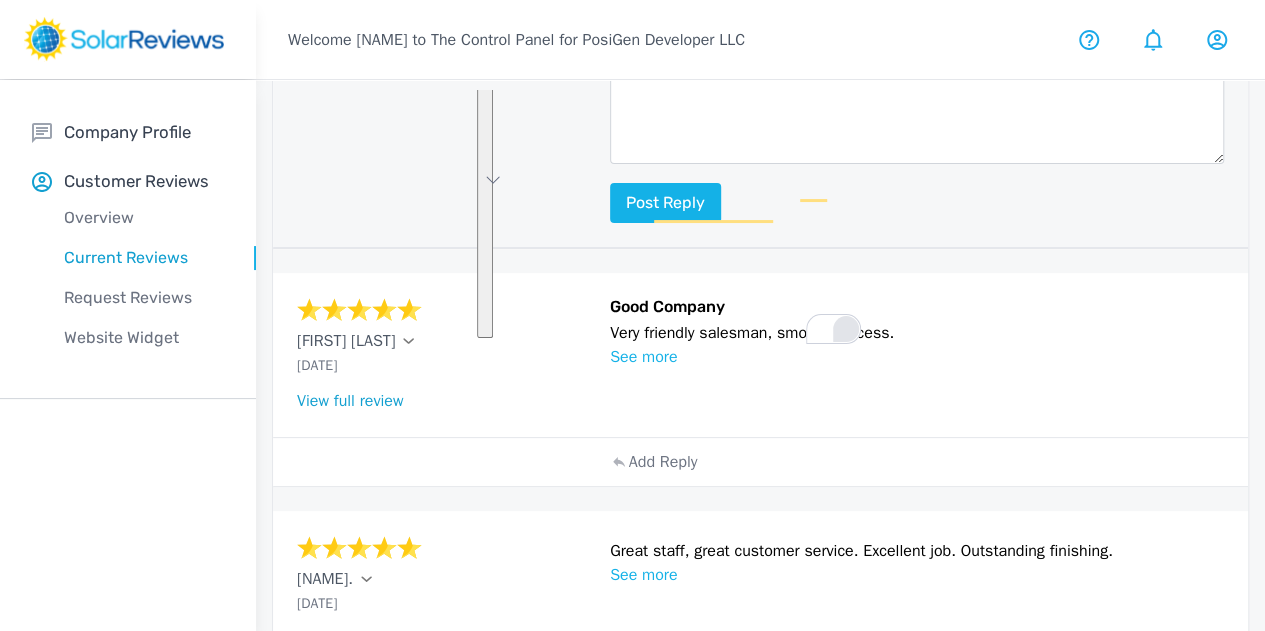 scroll, scrollTop: 0, scrollLeft: 0, axis: both 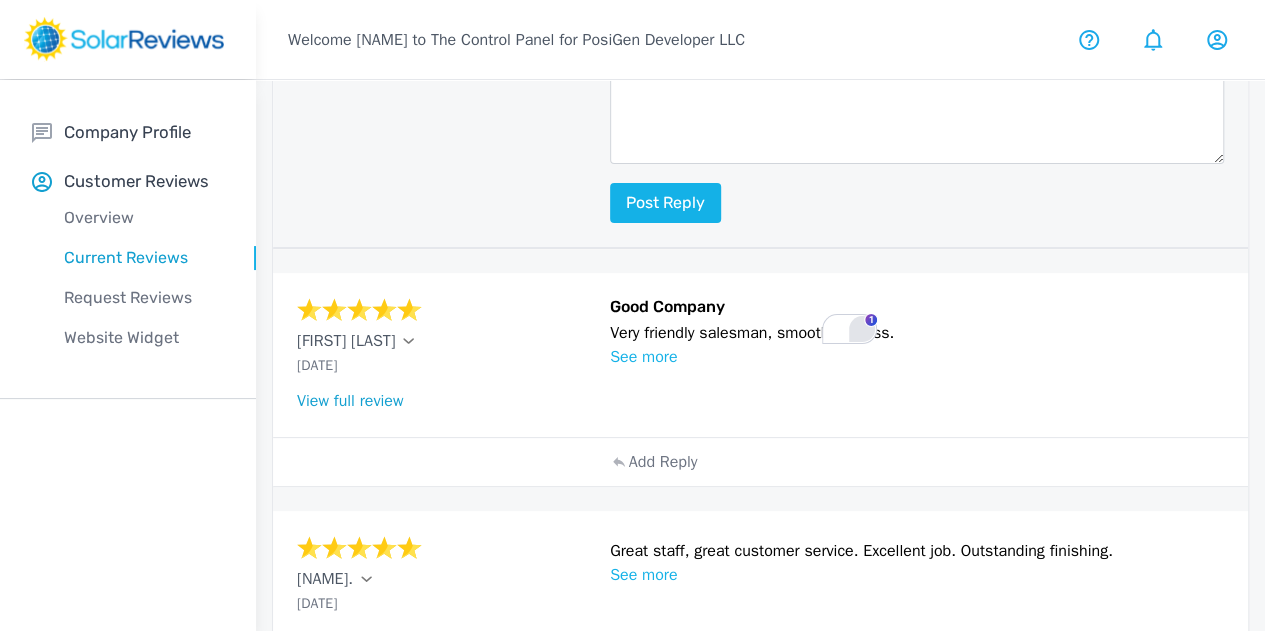 drag, startPoint x: 616, startPoint y: 121, endPoint x: 459, endPoint y: 95, distance: 159.1383 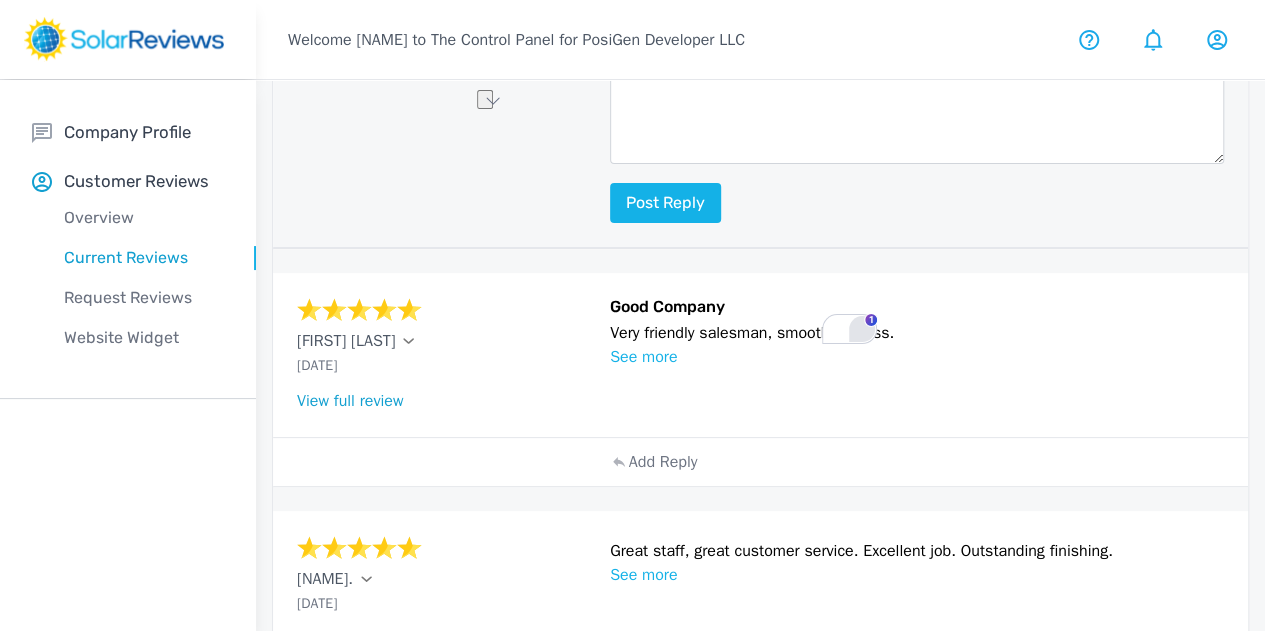 paste on "Dear [NAME],
We're very sorry to hear about your frustrating experience. To connect your review with your account and get a solution started, please email us at [EMAIL] with your contact information. Once you reach out, we will prioritize a solution and have someone contact you right away to help" 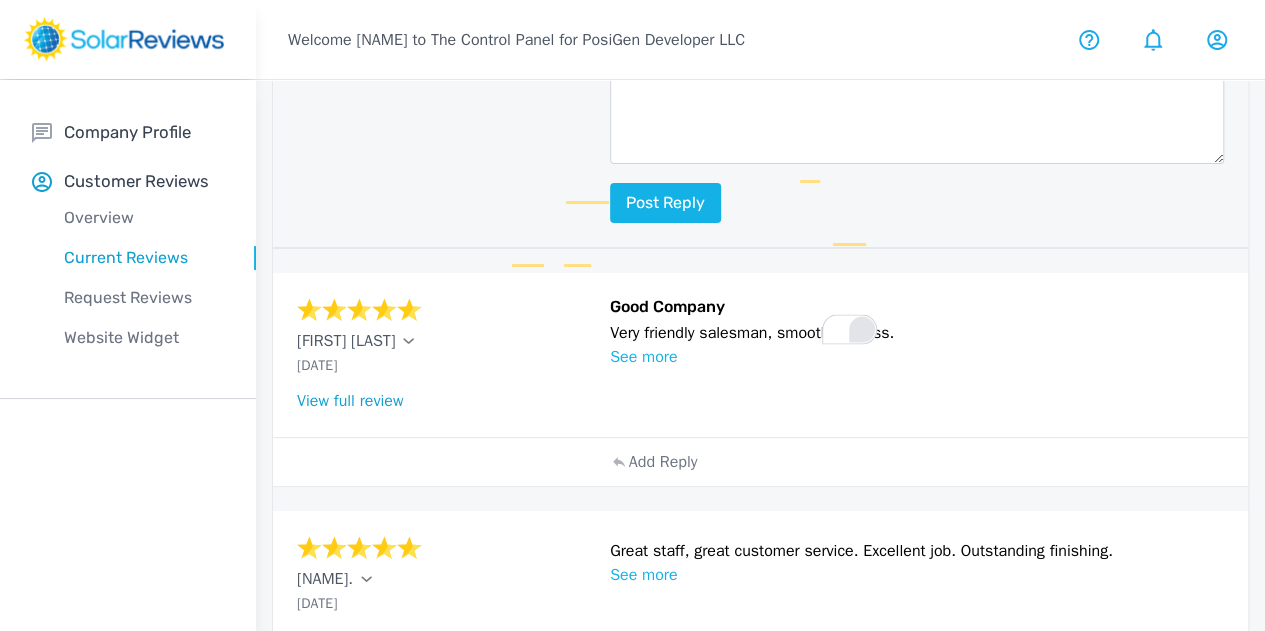 click on "Dear [NAME],
We're very sorry to hear about your frustrating experience. To connect your review with your account and get a solution started, please email us at [EMAIL] with your contact information. Once you reach out, we will prioritize a solution and have someone contact you right away to help." at bounding box center (917, 30) 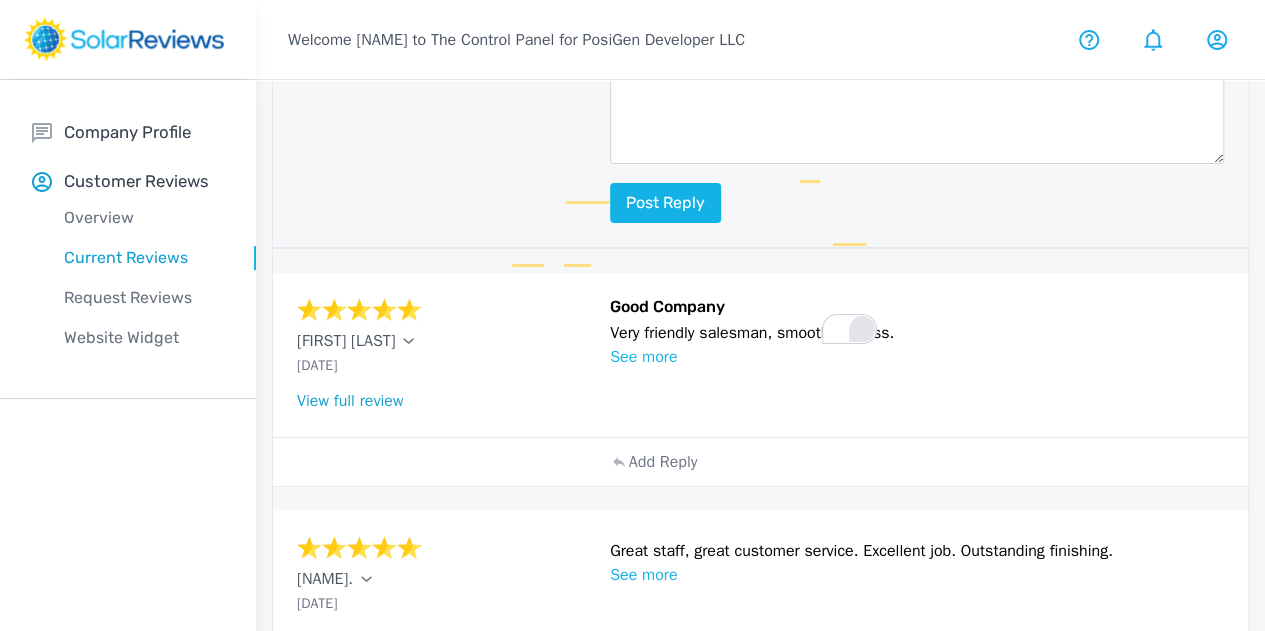 click on "Dear [NAME],
We're very sorry to hear about your frustrating experience. To connect your review with your account and get a solution started, please email us at [EMAIL] with your contact information. Once you reach out, we will prioritize a solution and have someone contact you right away to help." at bounding box center (917, 30) 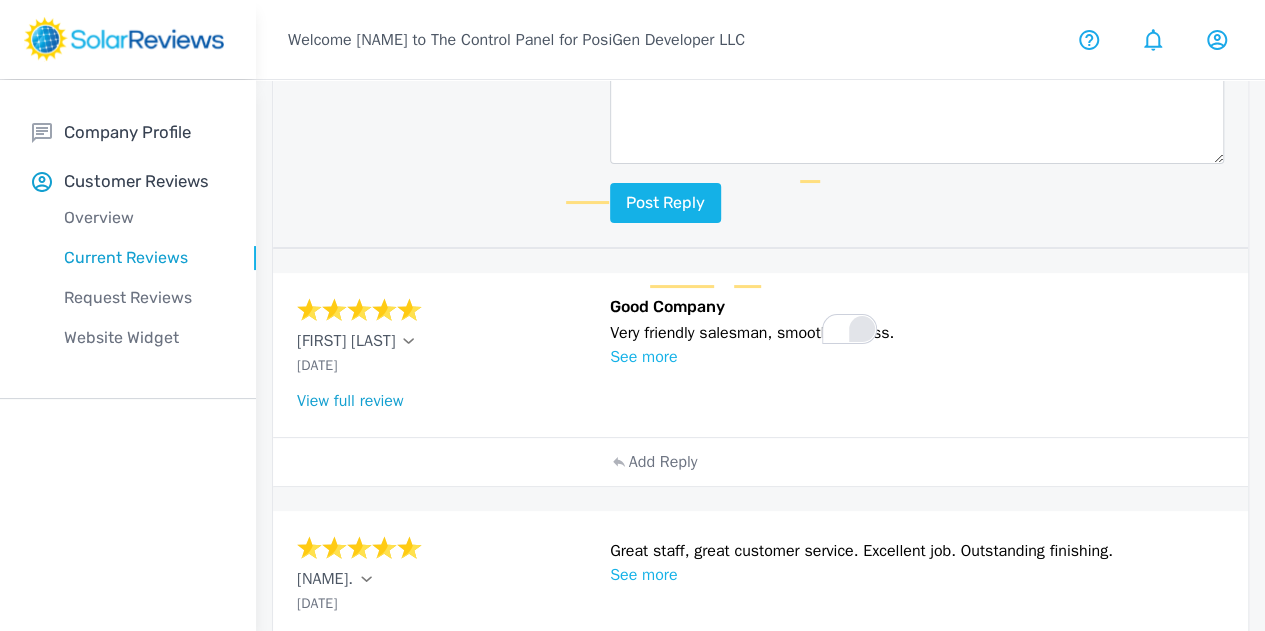 click on "Dear [LASTNAME],
We're very sorry to hear about your frustrating experience. To connect your review with your account and get a solution started, please email us at reviews@example.com with your contact information.
Once you reach out, we will prioritize a solution and have someone contact you right away to help." at bounding box center (917, 30) 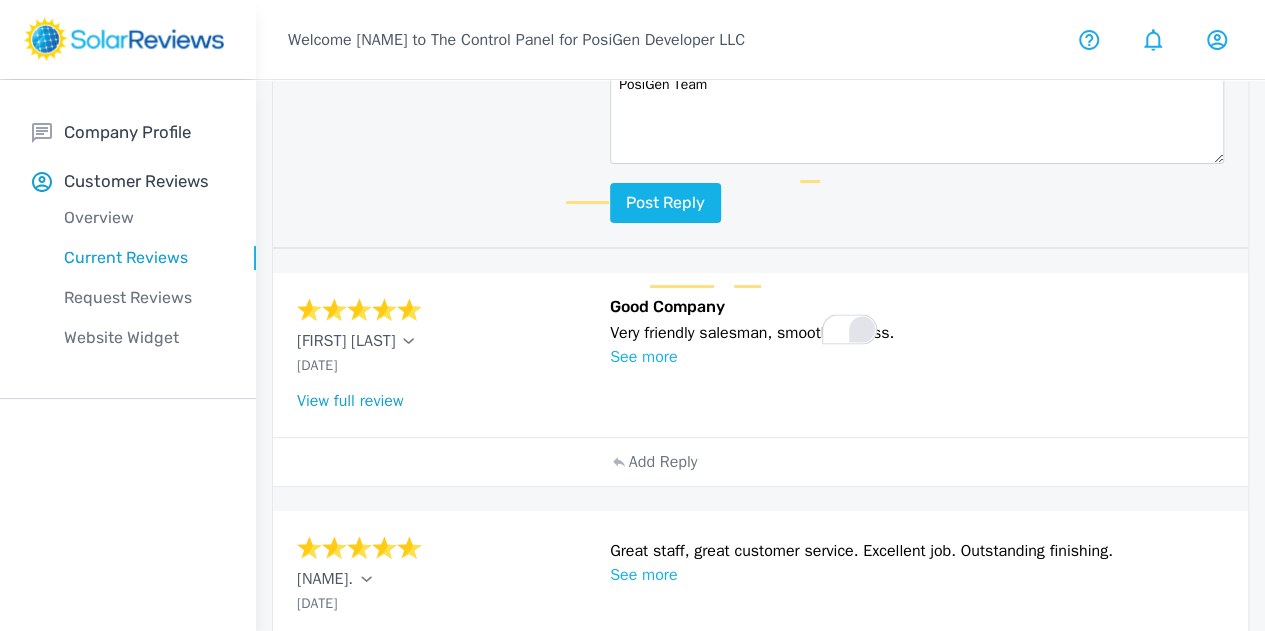 click on "Dear [NAME],
We're very sorry to hear about your frustrating experience. To connect your review with your account and get a solution started, please email us at [EMAIL] with your contact information.
Once you reach out, we will prioritize a solution and have someone contact you right away to help.
PosiGen Team" at bounding box center [917, 30] 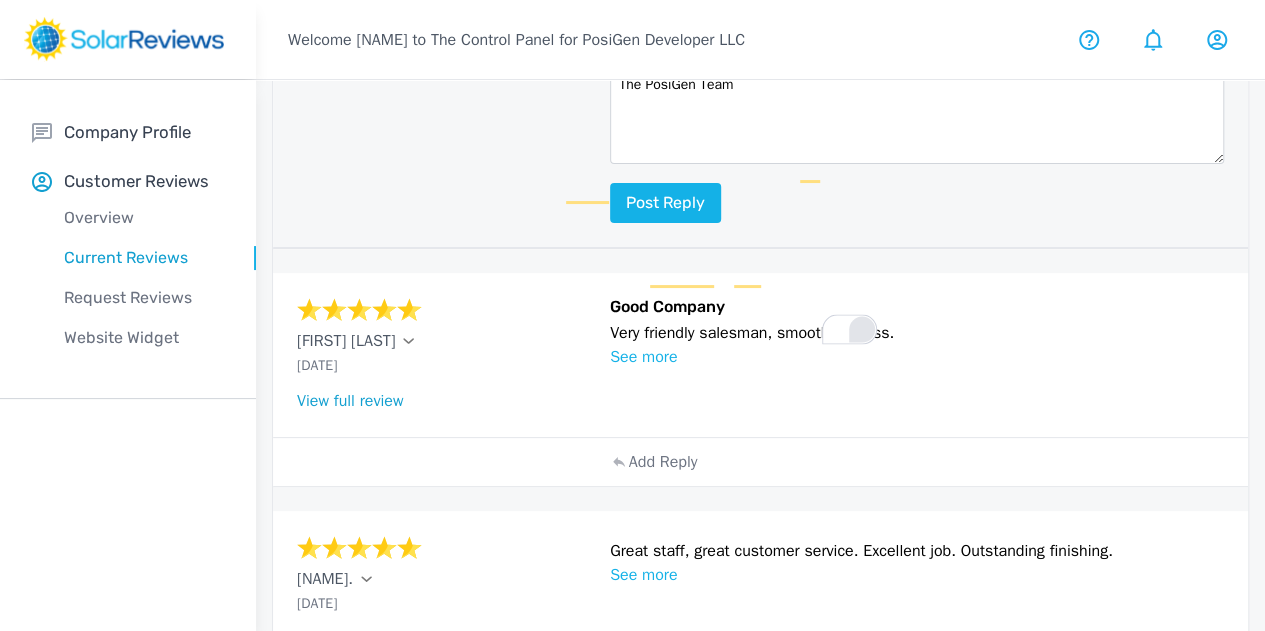 click on "Welcome [NAME] to The Control Panel for PosiGen Developer LLC  Your Account Manager: [NAME] [EMAIL] [PHONE] Schedule a meeting Your Account Manager: [NAME] [EMAIL] [PHONE] Schedule a meeting  Notifications  Type: Date: Sent to: invoice 8/21/2024 [EMAIL] View Details Type: Date: Sent to: invoice 8/21/2024 [EMAIL] View Details Type: Date: Sent to: invoice 8/21/2024 [EMAIL] View Details Type: Date: Sent to: invoice 8/20/2024 [EMAIL] View Details Type: Date: Sent to: invoice 8/20/2024 [EMAIL] View Details Type: Date: Sent to: invoice 8/20/2024 [EMAIL] View Details Type: Date: Sent to: invoice 8/14/2024 [EMAIL] View Details Type: Date: Sent to: invoice 8/14/2024 [EMAIL] View Details Type: Date: Sent to: invoice 8/14/2024 [EMAIL] View Details Type: Date: Sent to: invoice 8/12/2024 [EMAIL] View Details Type: Date: invoice" at bounding box center [632, -260] 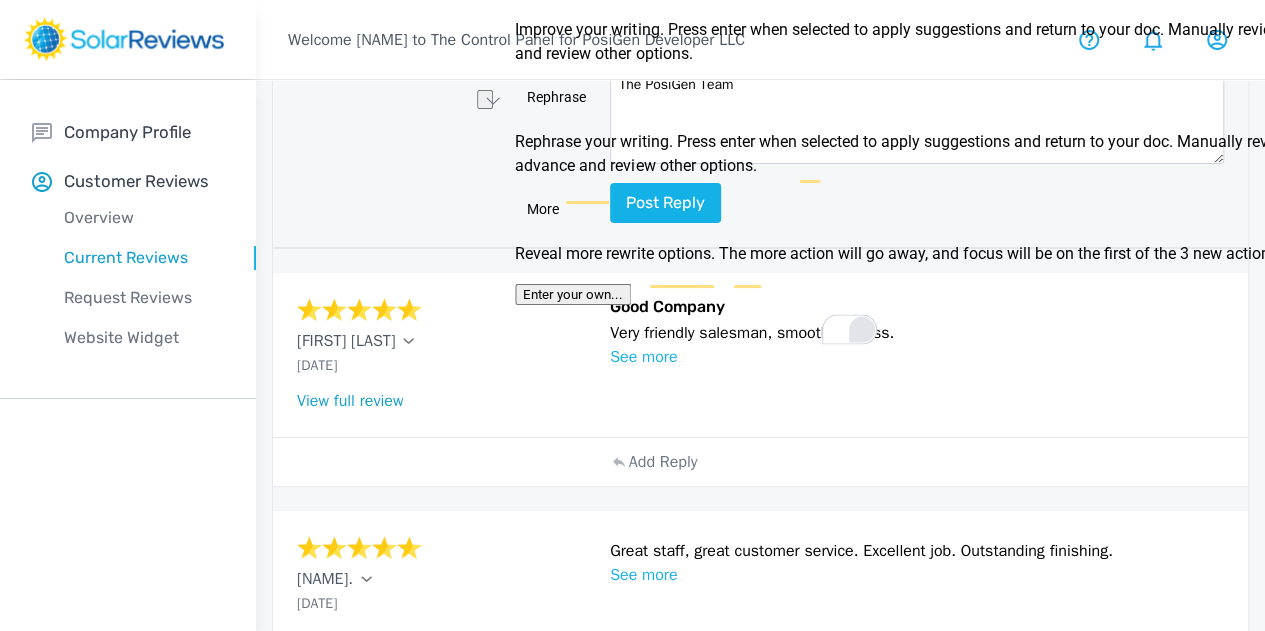 click on "Your reply" at bounding box center (447, 60) 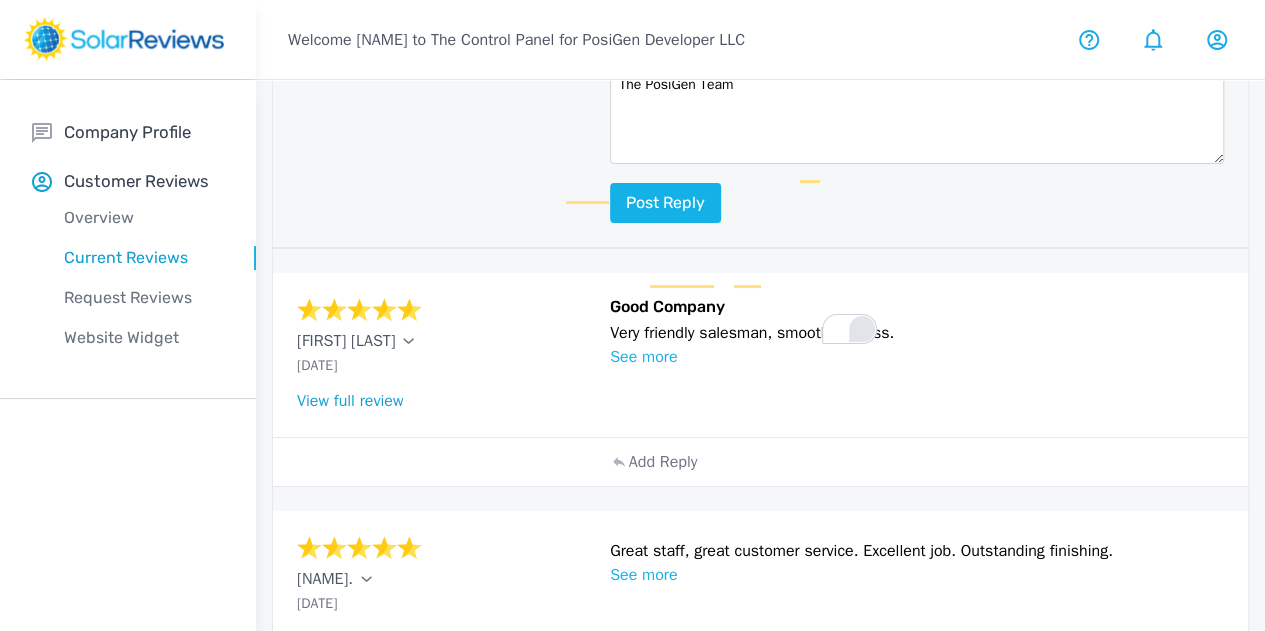 click on "Dear [NAME],
We're very sorry to hear about your frustrating experience. To connect your review with your account and get a solution started, please email us at [EMAIL] with your contact information.
Once you reach out, we will prioritize a solution and have someone contact you right away to help.
The PosiGen Team" at bounding box center [917, 30] 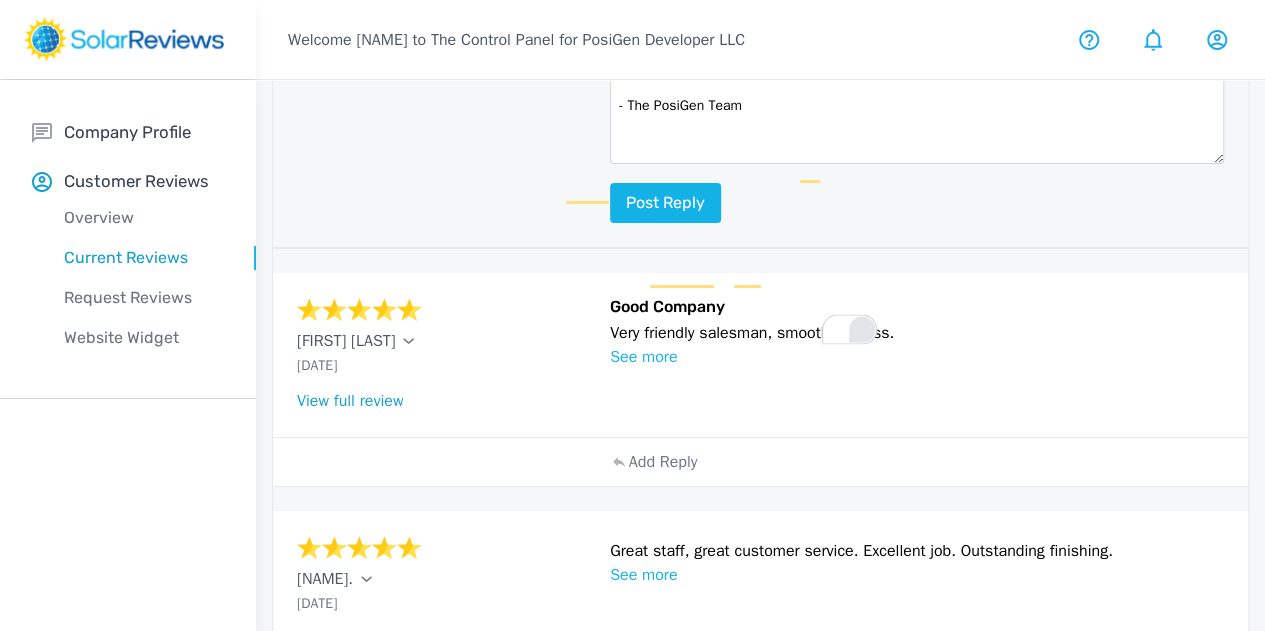 click on "Welcome [NAME] to The Control Panel for PosiGen Developer LLC  Your Account Manager: [NAME] [EMAIL] [PHONE] Schedule a meeting Your Account Manager: [NAME] [EMAIL] [PHONE] Schedule a meeting  Notifications  Type: Date: Sent to: invoice 8/21/2024 [EMAIL] View Details Type: Date: Sent to: invoice 8/21/2024 [EMAIL] View Details Type: Date: Sent to: invoice 8/21/2024 [EMAIL] View Details Type: Date: Sent to: invoice 8/20/2024 [EMAIL] View Details Type: Date: Sent to: invoice 8/20/2024 [EMAIL] View Details Type: Date: Sent to: invoice 8/20/2024 [EMAIL] View Details Type: Date: Sent to: invoice 8/14/2024 [EMAIL] View Details Type: Date: Sent to: invoice 8/14/2024 [EMAIL] View Details Type: Date: Sent to: invoice 8/14/2024 [EMAIL] View Details Type: Date: Sent to: invoice 8/12/2024 [EMAIL] View Details Type: Date: invoice" at bounding box center [632, -260] 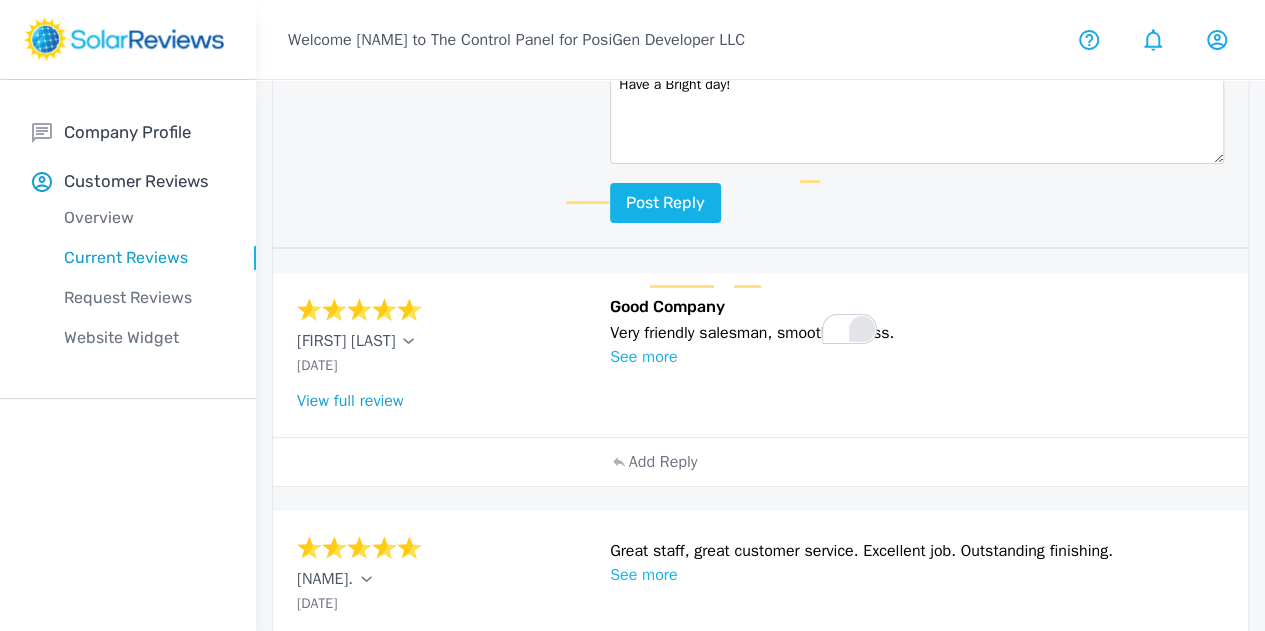 click on "Dear [NAME],
We're very sorry to hear about your frustrating experience. To connect your review with your account and get a solution started, please email us at [EMAIL] with your contact information.
Once you reach out, we will prioritize a solution and have someone contact you right away to help.
Have a Bright day!" at bounding box center [917, 30] 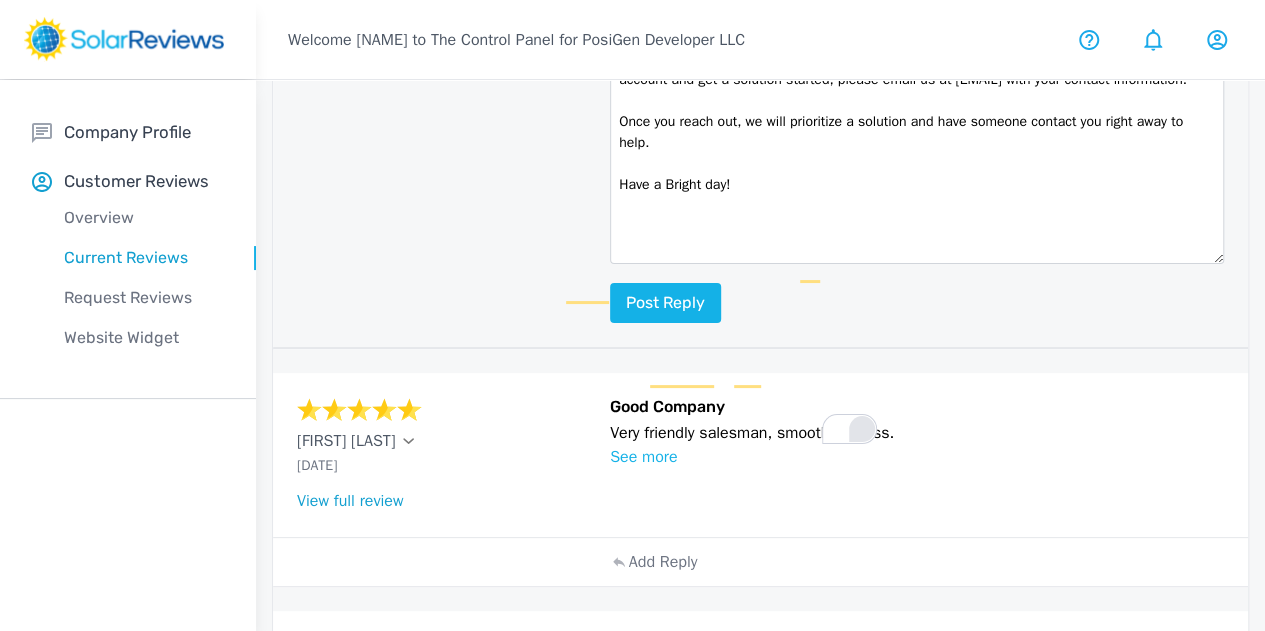 scroll, scrollTop: 1800, scrollLeft: 0, axis: vertical 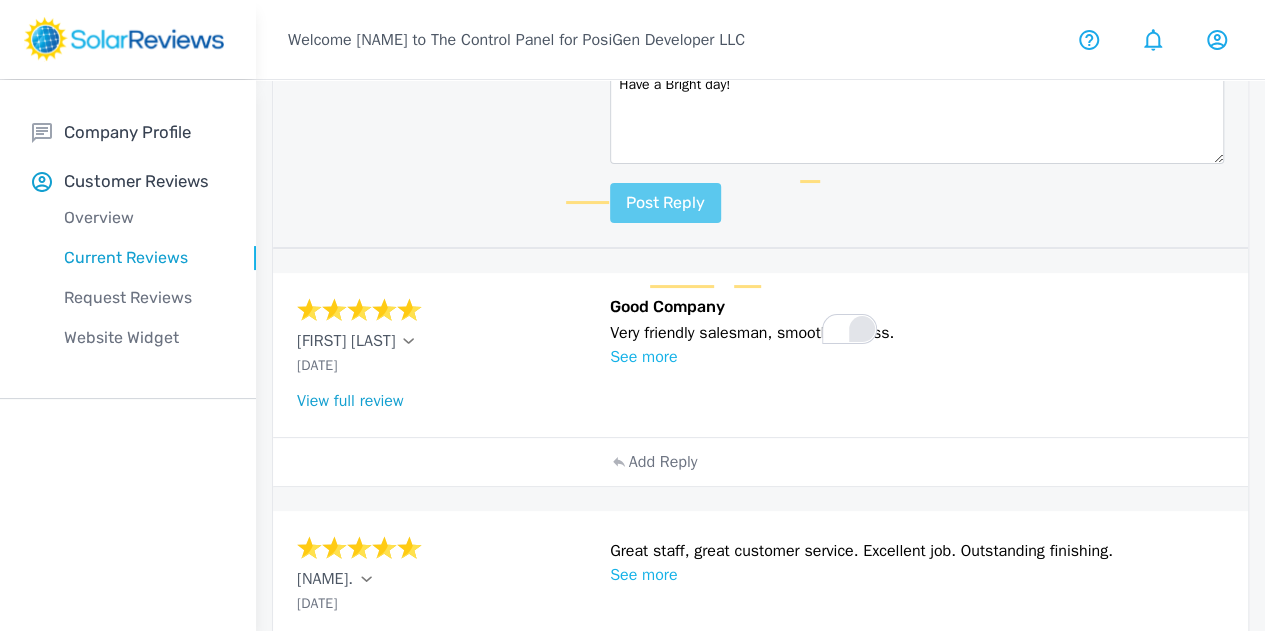 type on "Dear [NAME],
We're very sorry to hear about your frustrating experience. To connect your review with your account and get a solution started, please email us at [EMAIL] with your contact information.
Once you reach out, we will prioritize a solution and have someone contact you right away to help.
Have a Bright day!" 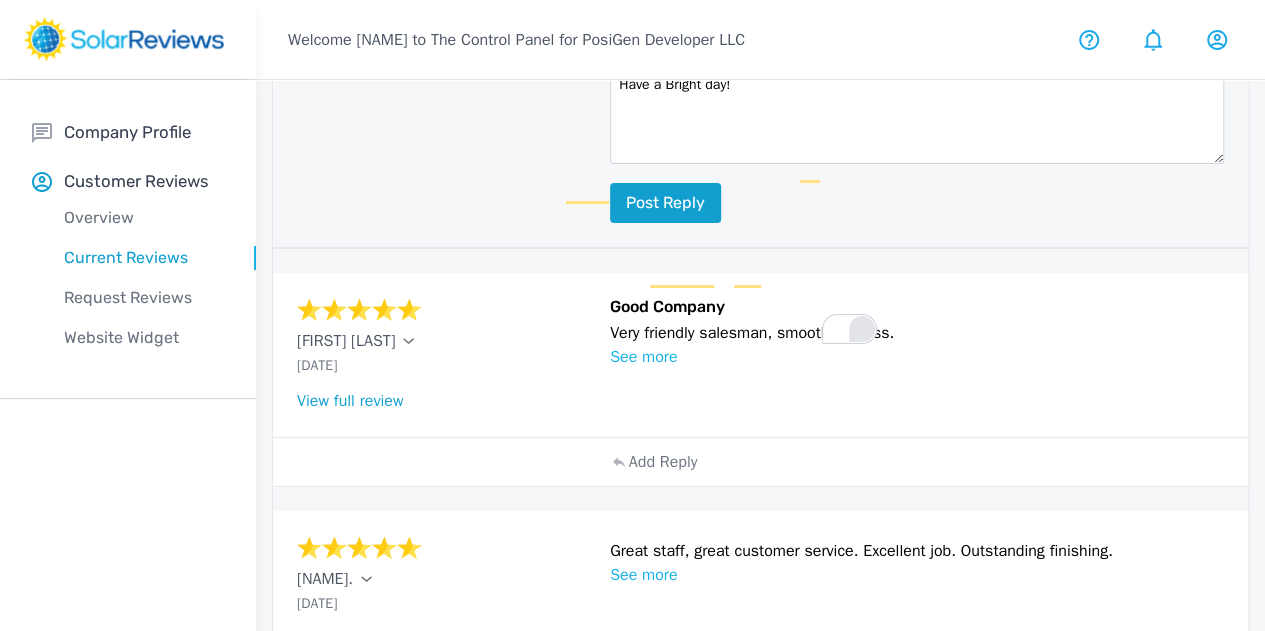 click on "Post reply" at bounding box center (665, 203) 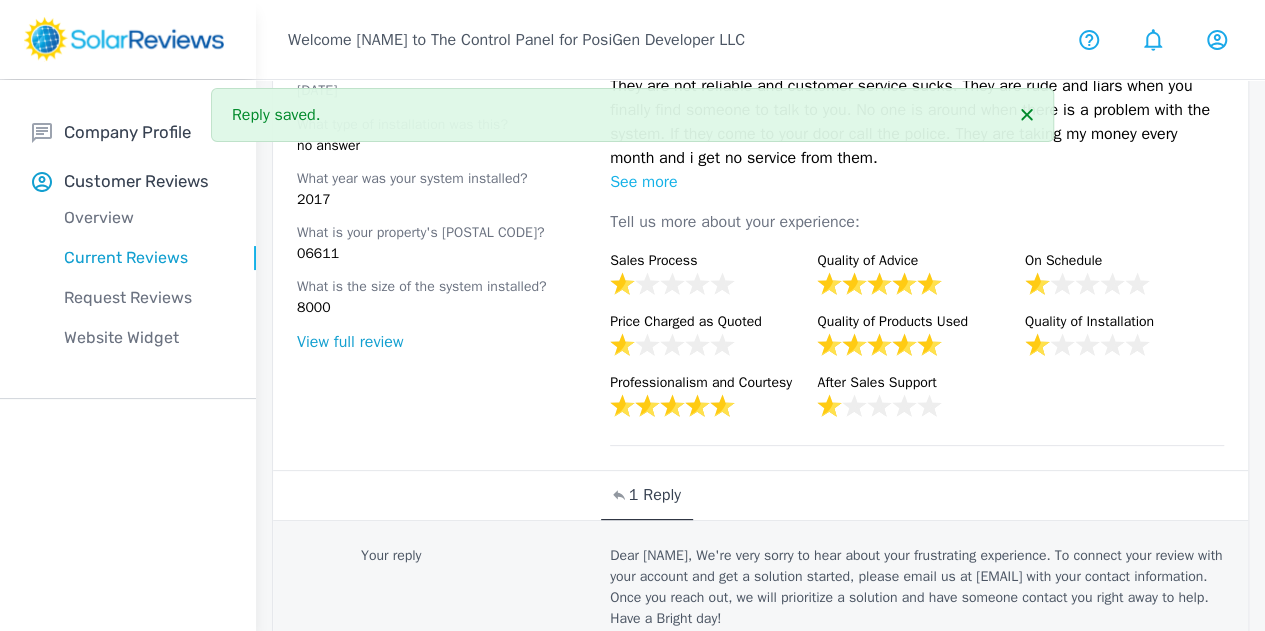 scroll, scrollTop: 1100, scrollLeft: 0, axis: vertical 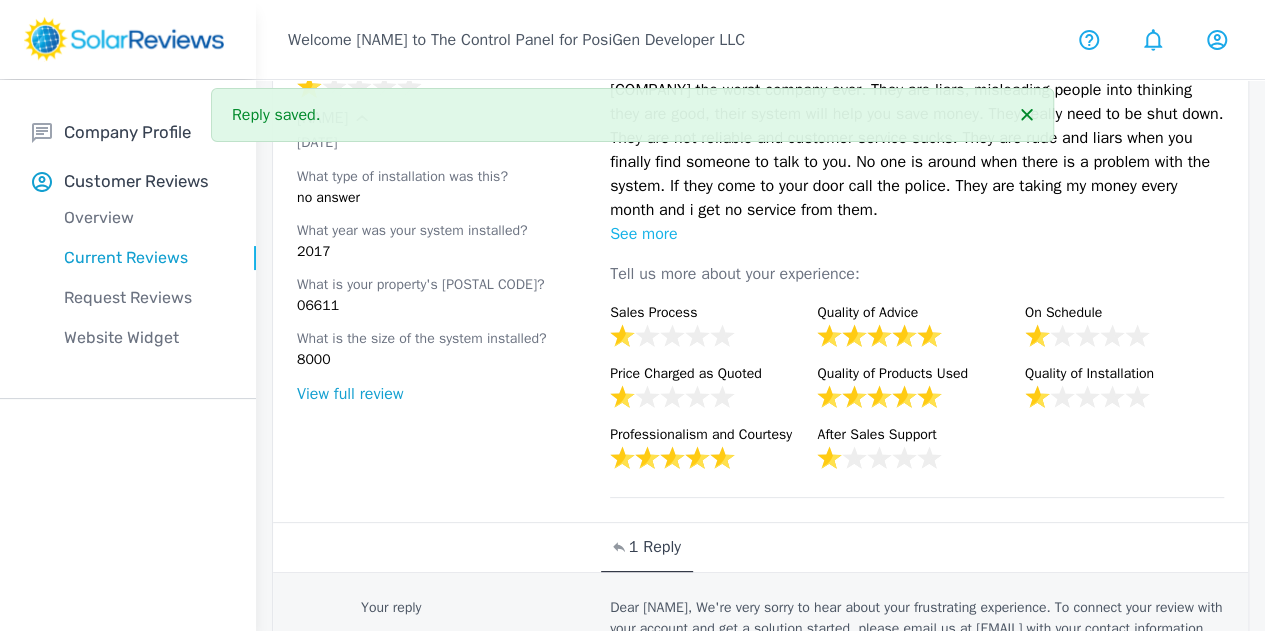 type 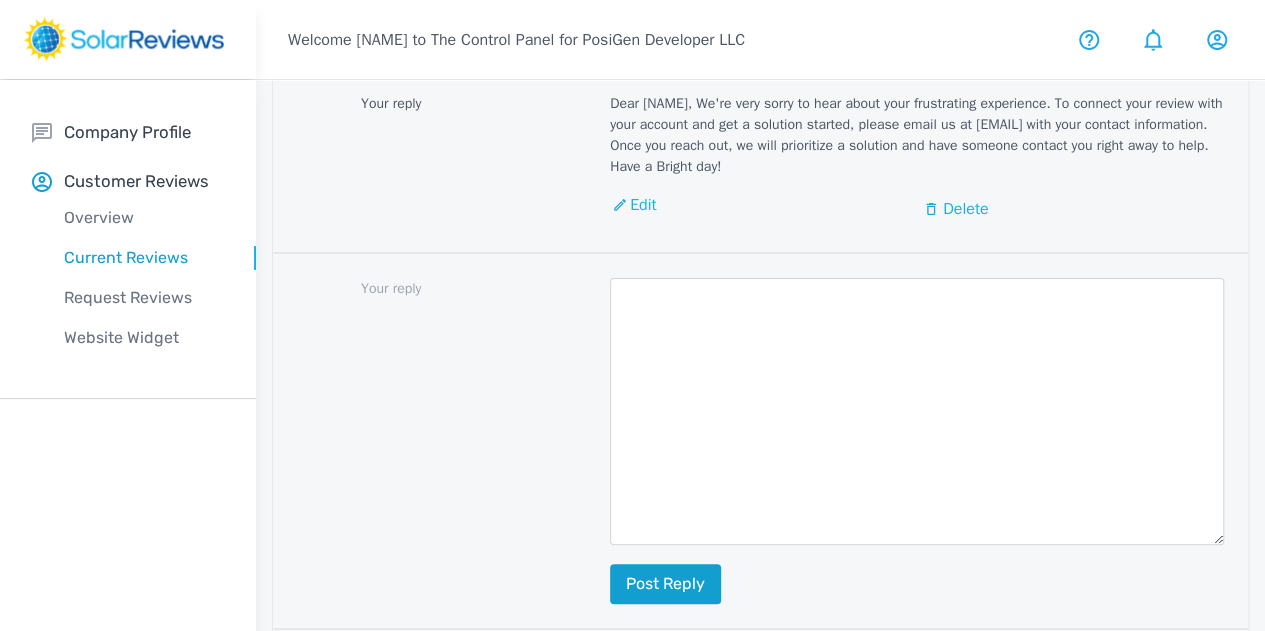 scroll, scrollTop: 1700, scrollLeft: 0, axis: vertical 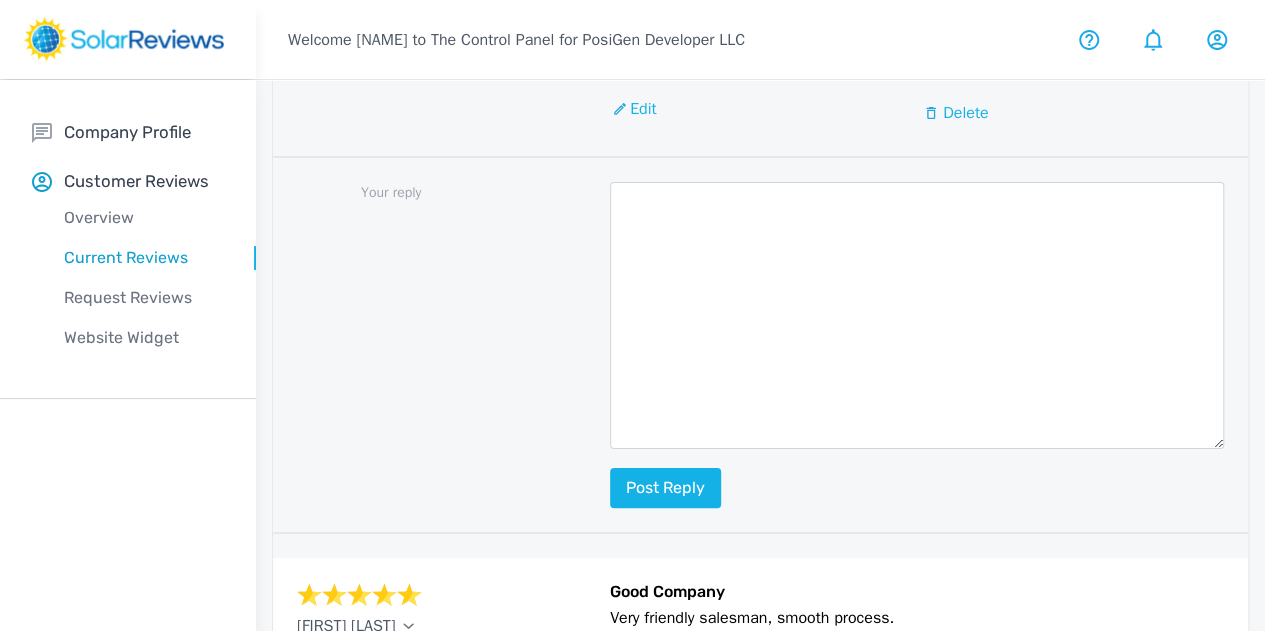click on "Edit" at bounding box center [643, 109] 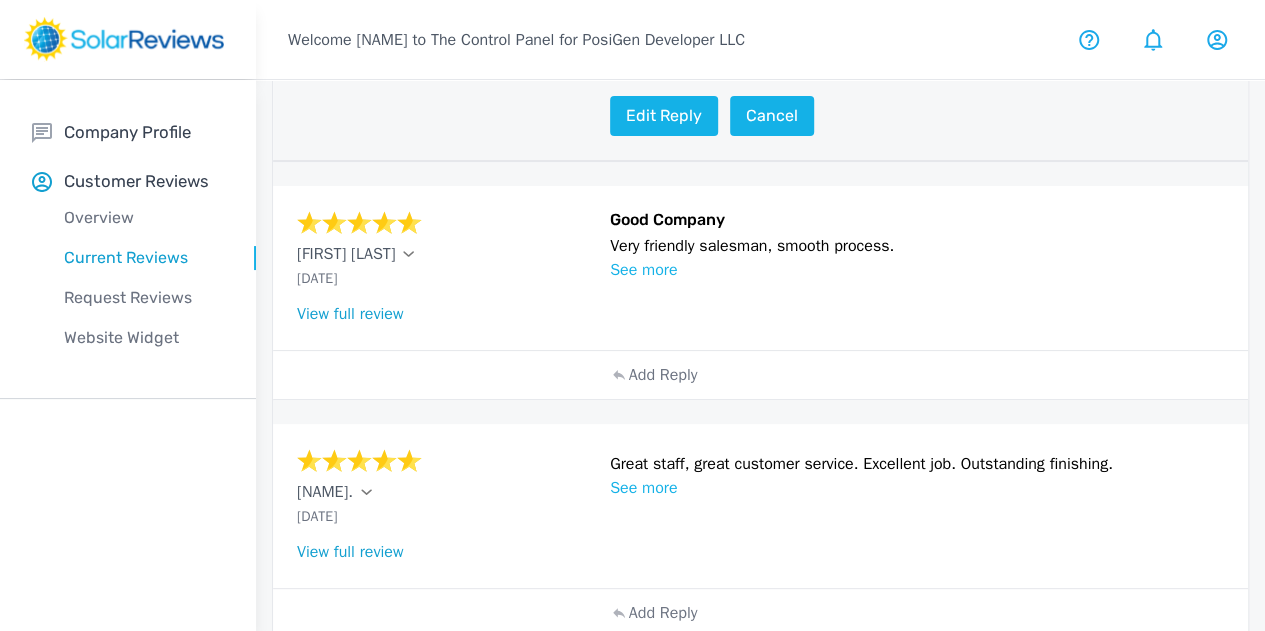 scroll, scrollTop: 149, scrollLeft: 0, axis: vertical 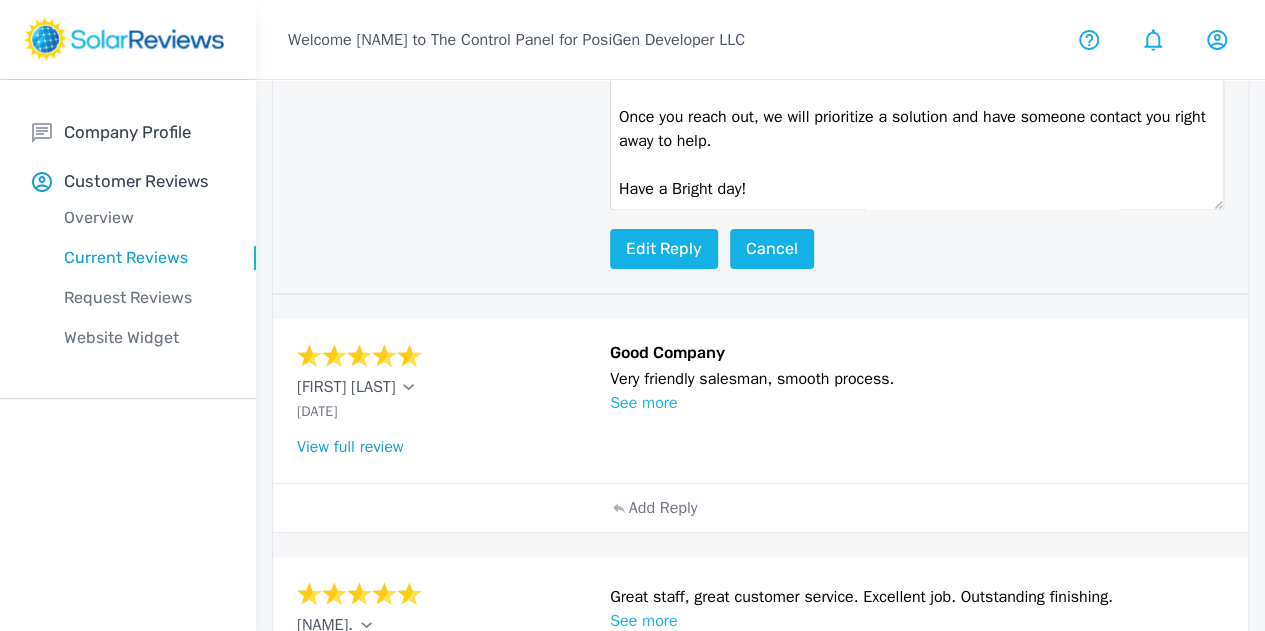 drag, startPoint x: 876, startPoint y: 267, endPoint x: 869, endPoint y: 400, distance: 133.18408 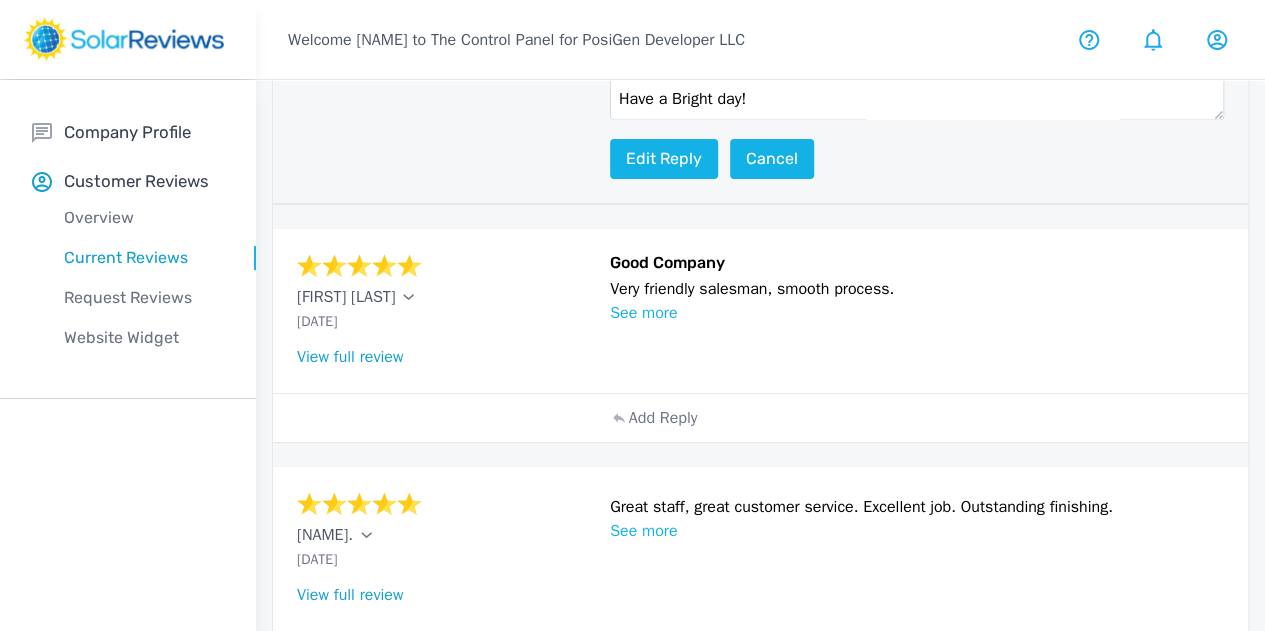 scroll, scrollTop: 1800, scrollLeft: 0, axis: vertical 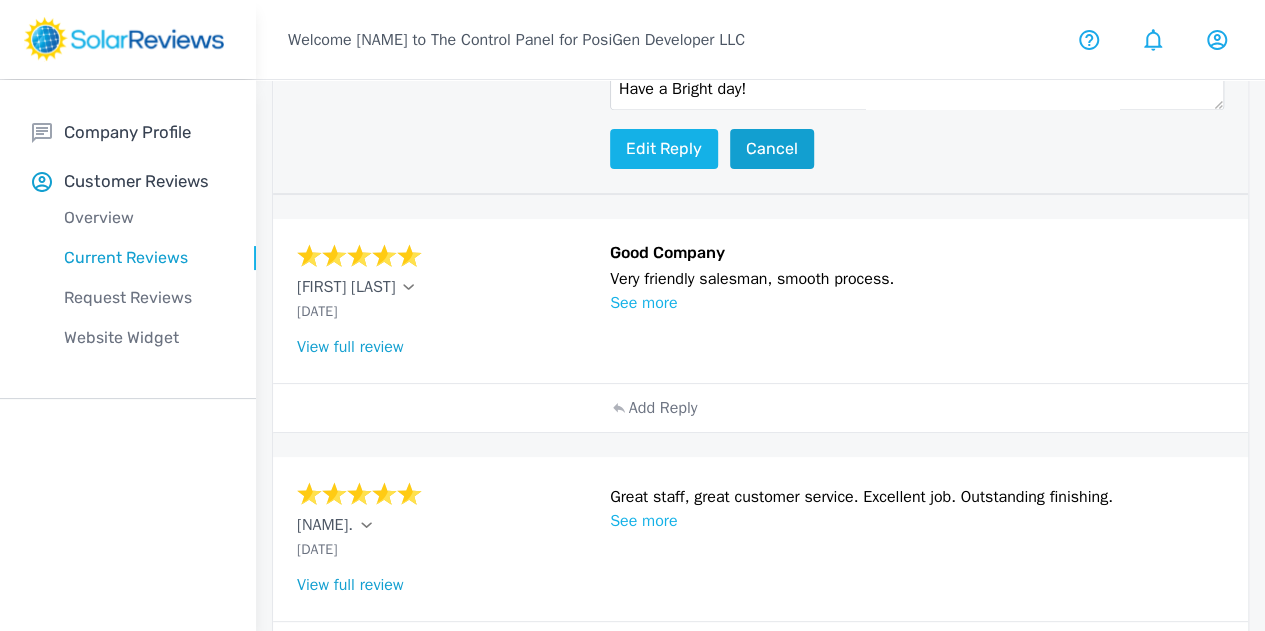 click on "Cancel" at bounding box center (772, 149) 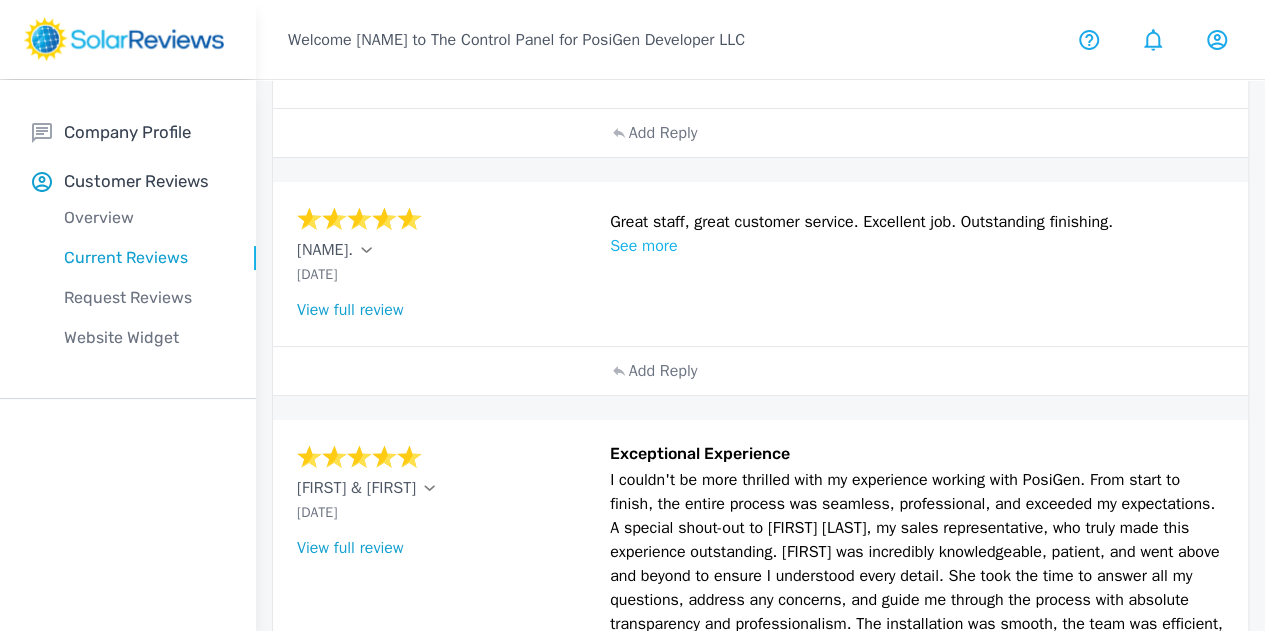 scroll, scrollTop: 2200, scrollLeft: 0, axis: vertical 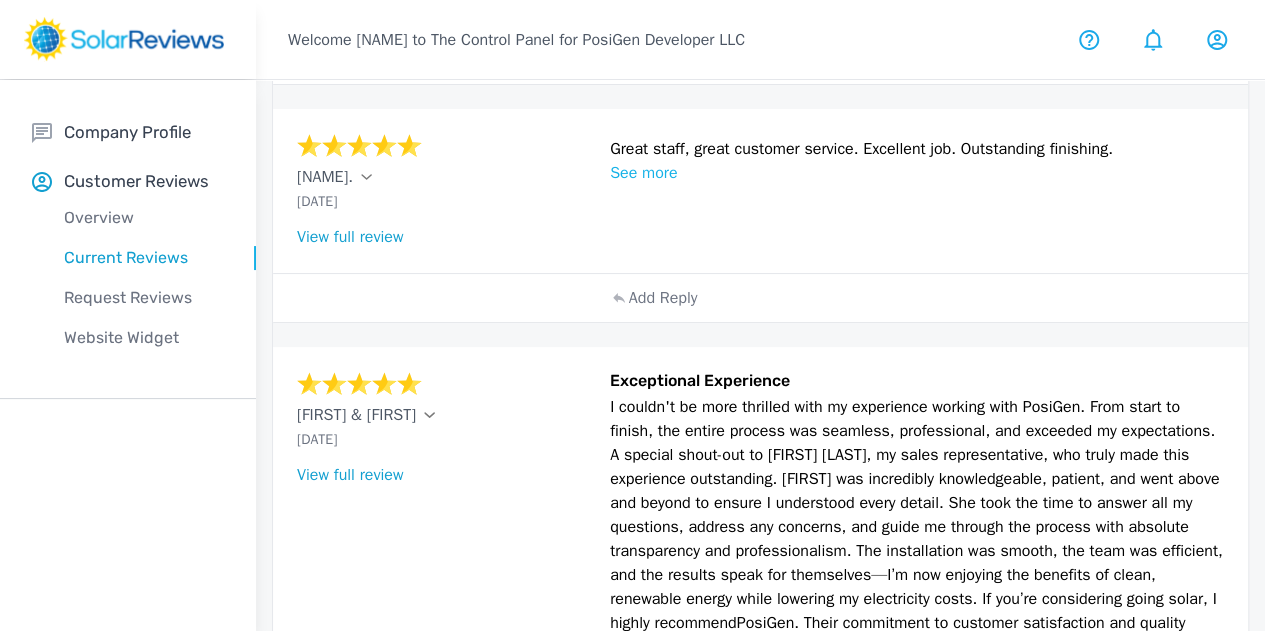 click on "Add Reply" at bounding box center [663, 60] 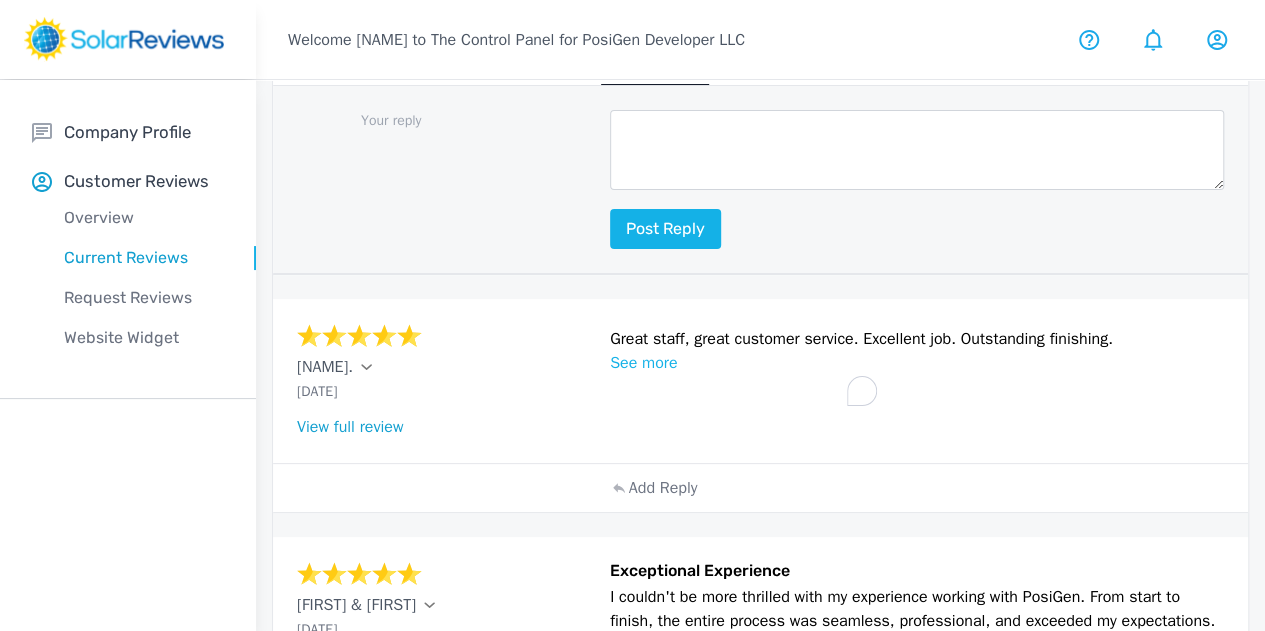 click at bounding box center [917, 150] 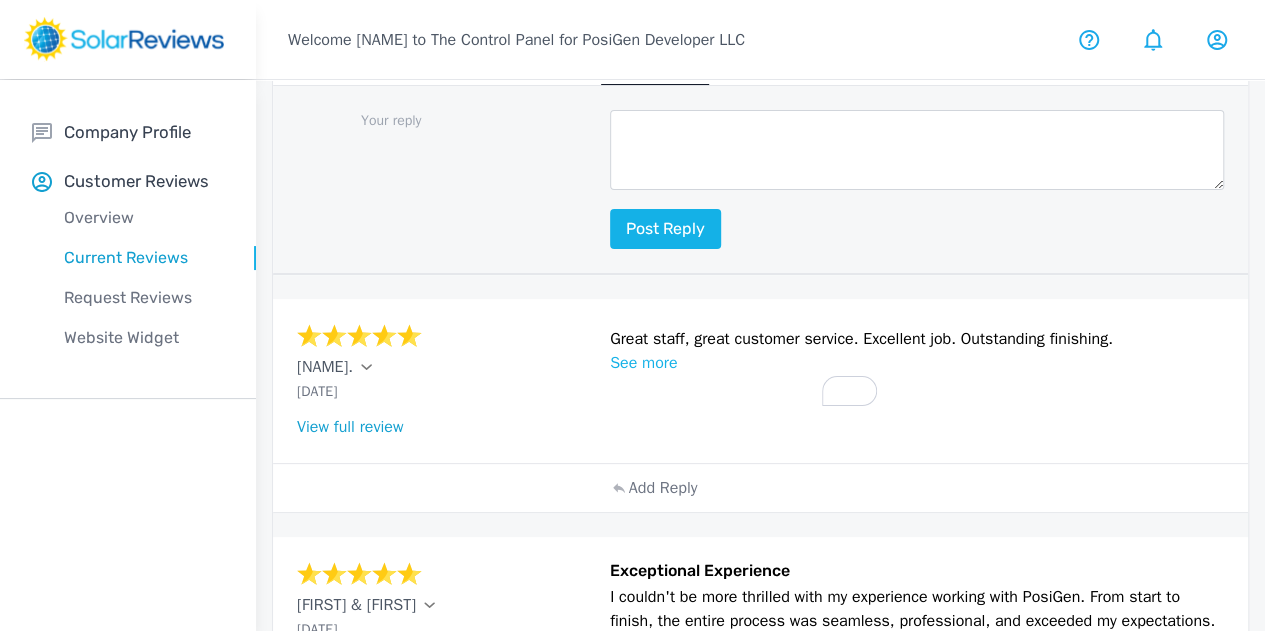 paste on "Thank you for this wonderful review! We're so glad our team provided an outstanding service. We pride ourselves on clear communication and respectful service." 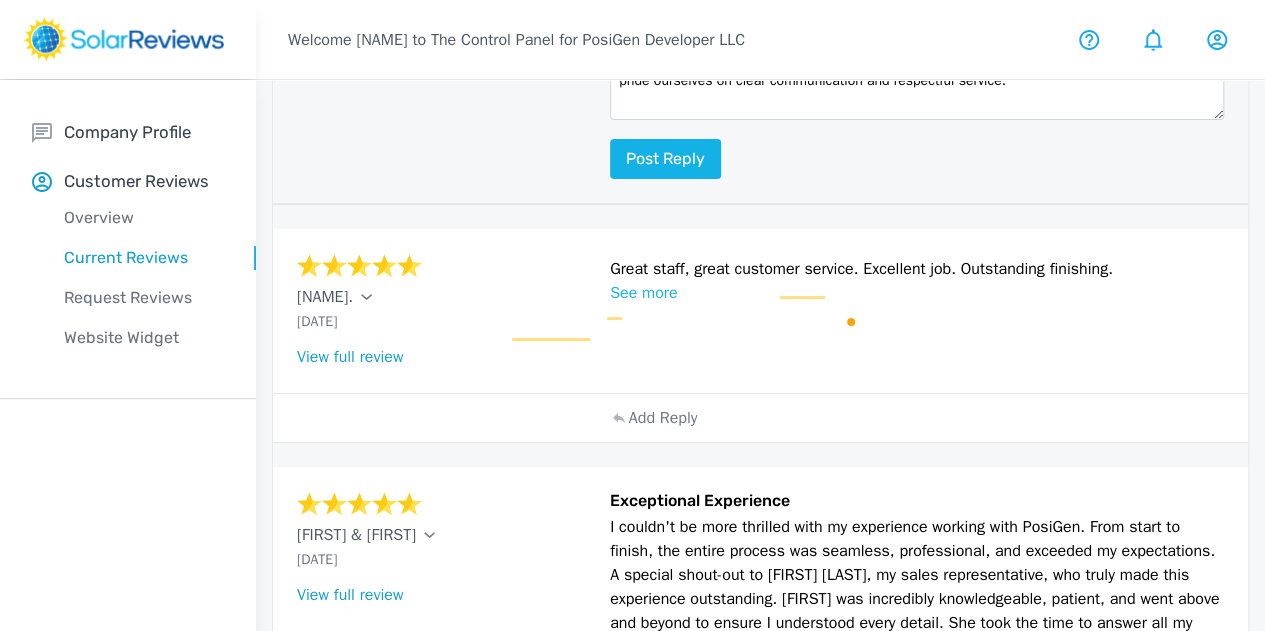 scroll, scrollTop: 2300, scrollLeft: 0, axis: vertical 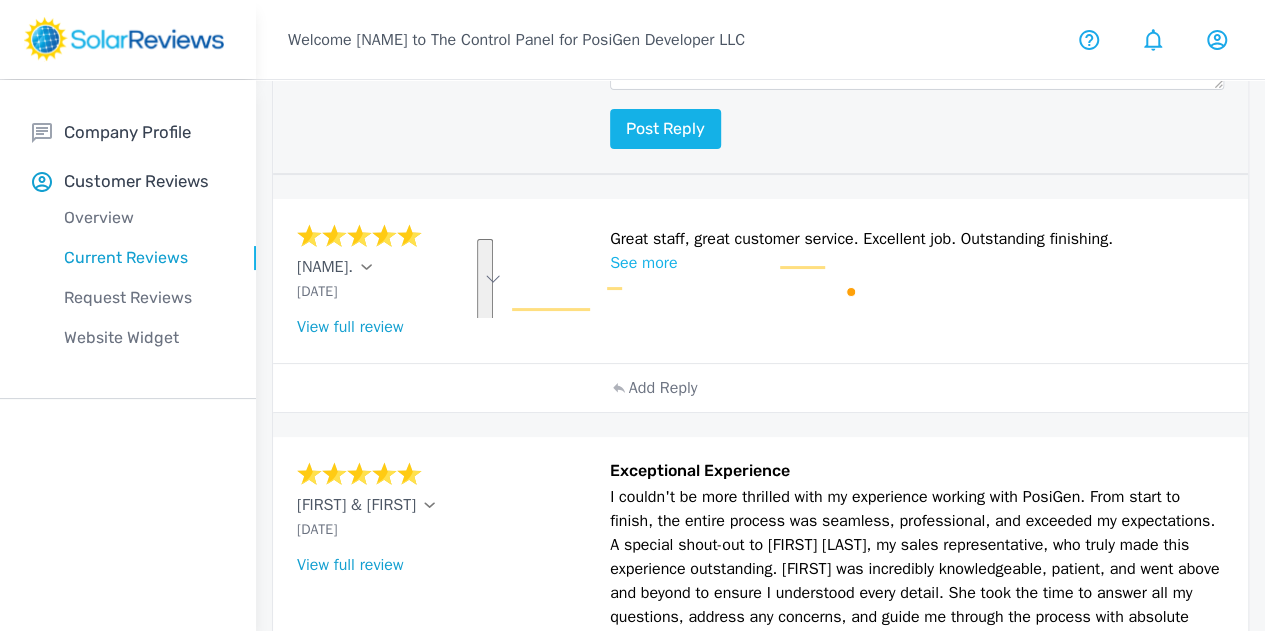 drag, startPoint x: 840, startPoint y: 313, endPoint x: 490, endPoint y: 246, distance: 356.35516 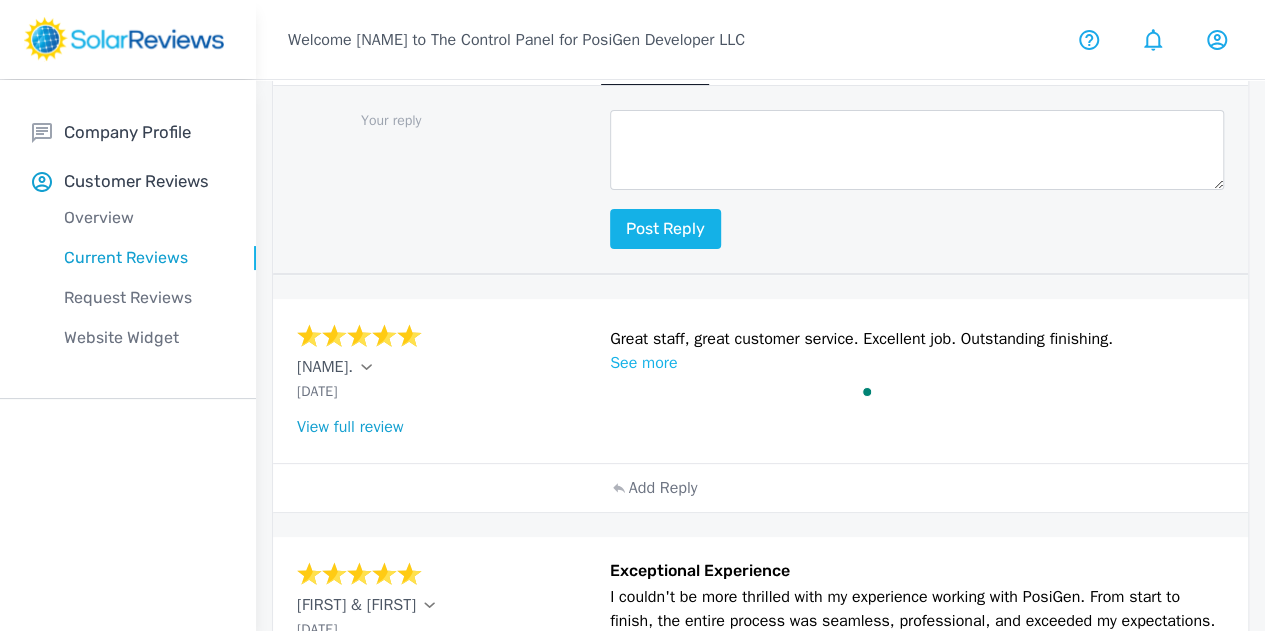 paste on "It's fantastic to hear that our team provided you with such an outstanding experience. We really appreciate you taking the time to share your feedback and are so glad that our commitment to clear communication and respectful service made a difference." 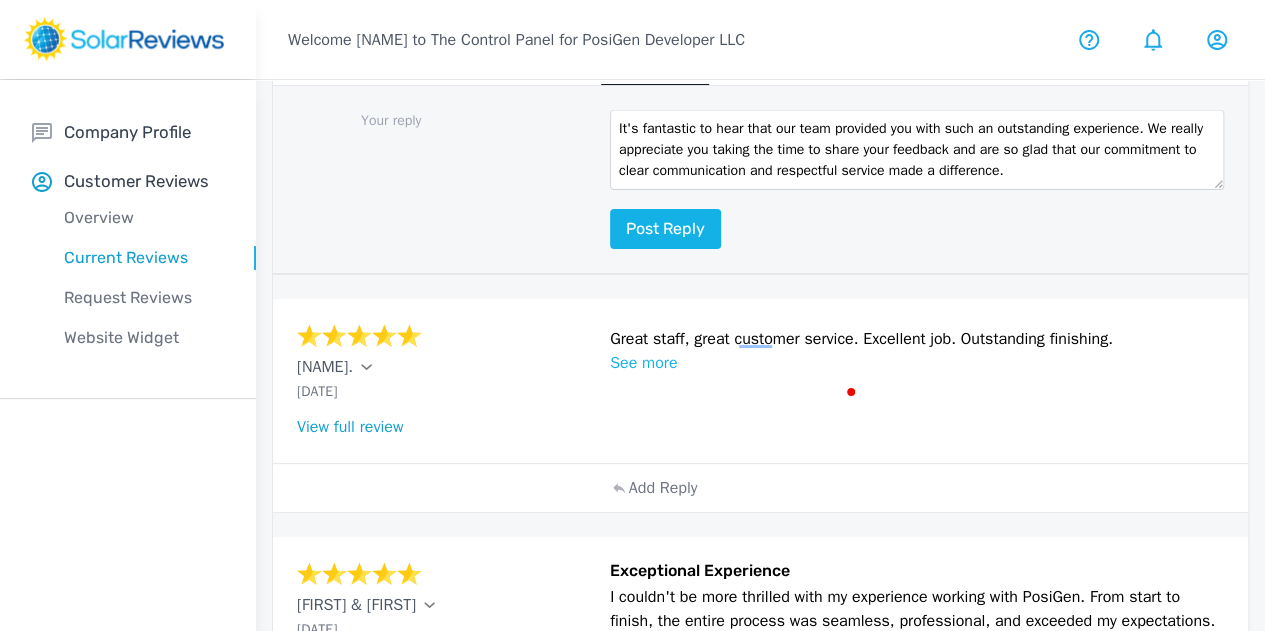 click on "It's fantastic to hear that our team provided you with such an outstanding experience. We really appreciate you taking the time to share your feedback and are so glad that our commitment to clear communication and respectful service made a difference." at bounding box center [917, 150] 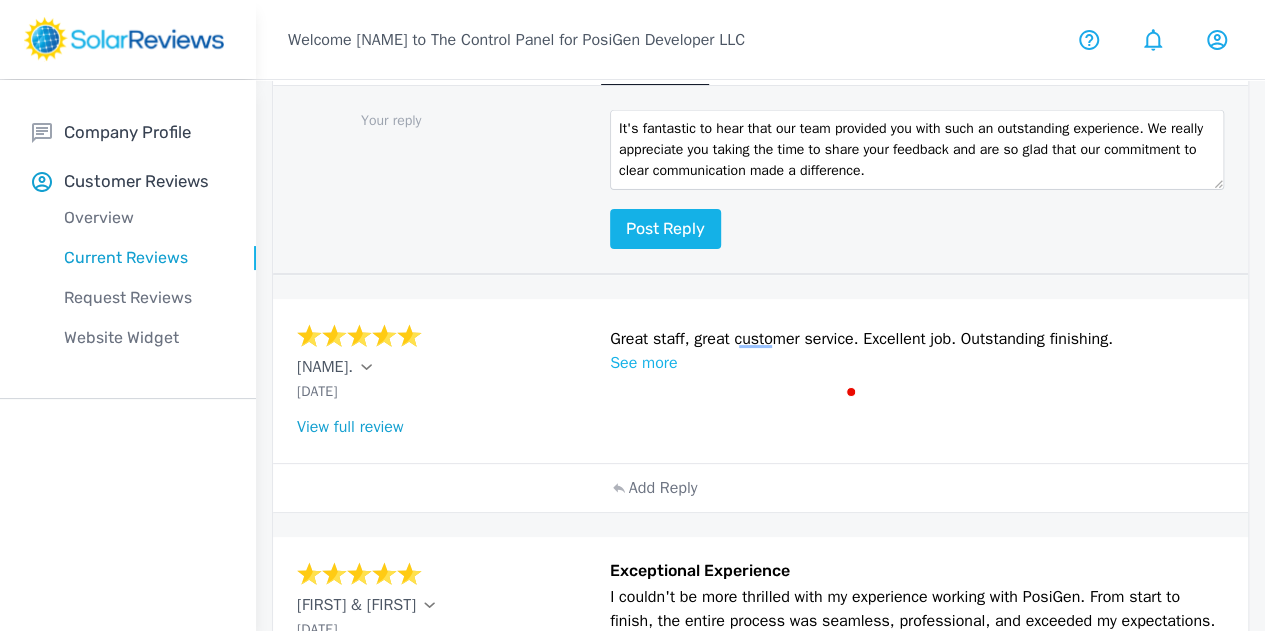 drag, startPoint x: 613, startPoint y: 397, endPoint x: 514, endPoint y: 405, distance: 99.32271 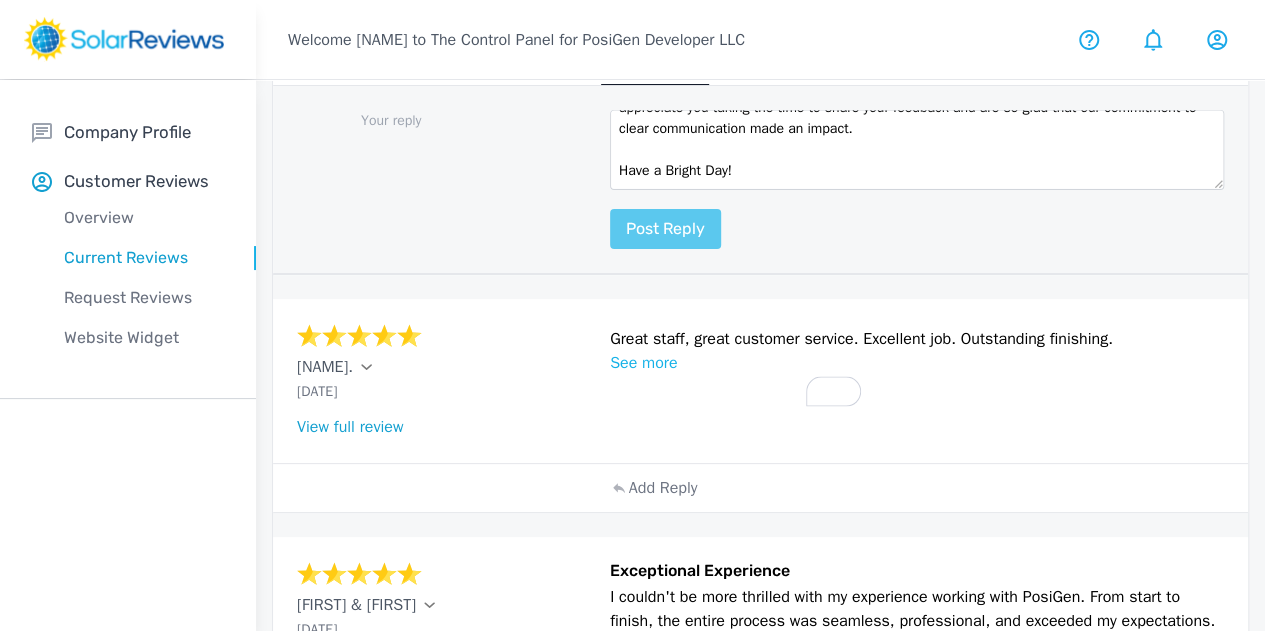 type on "It's fantastic to hear that our team provided you with such an outstanding experience. We really appreciate you taking the time to share your feedback and are so glad that our commitment to clear communication made an impact.
Have a Bright Day!" 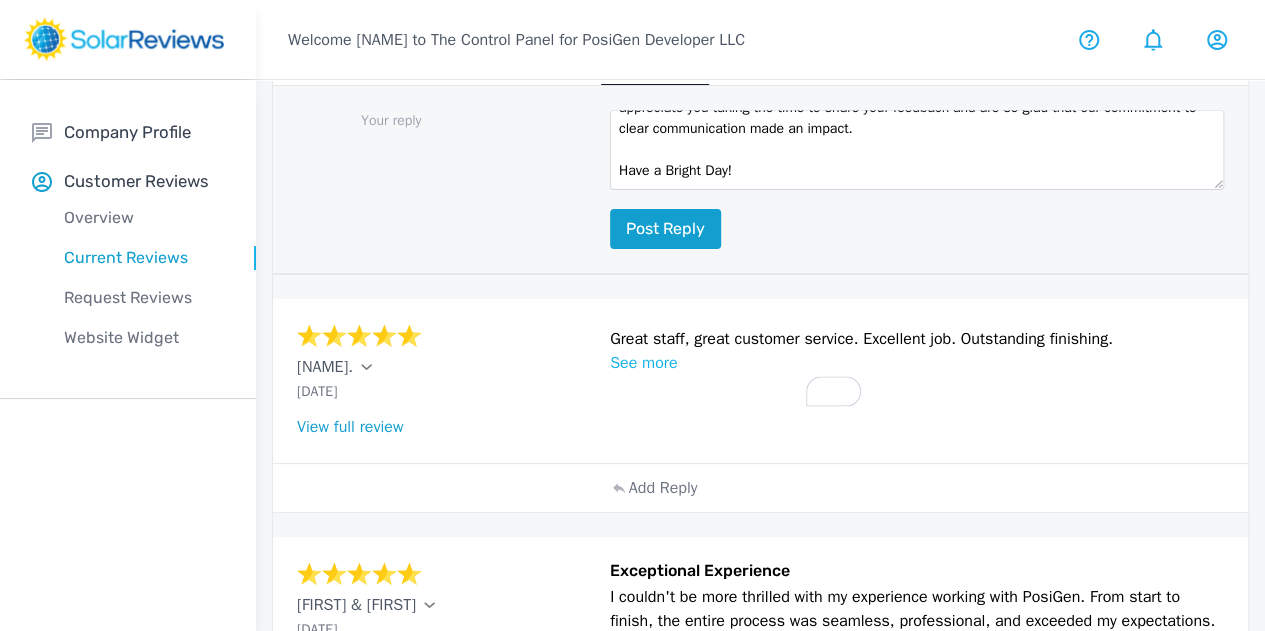 click on "Post reply" at bounding box center [665, 229] 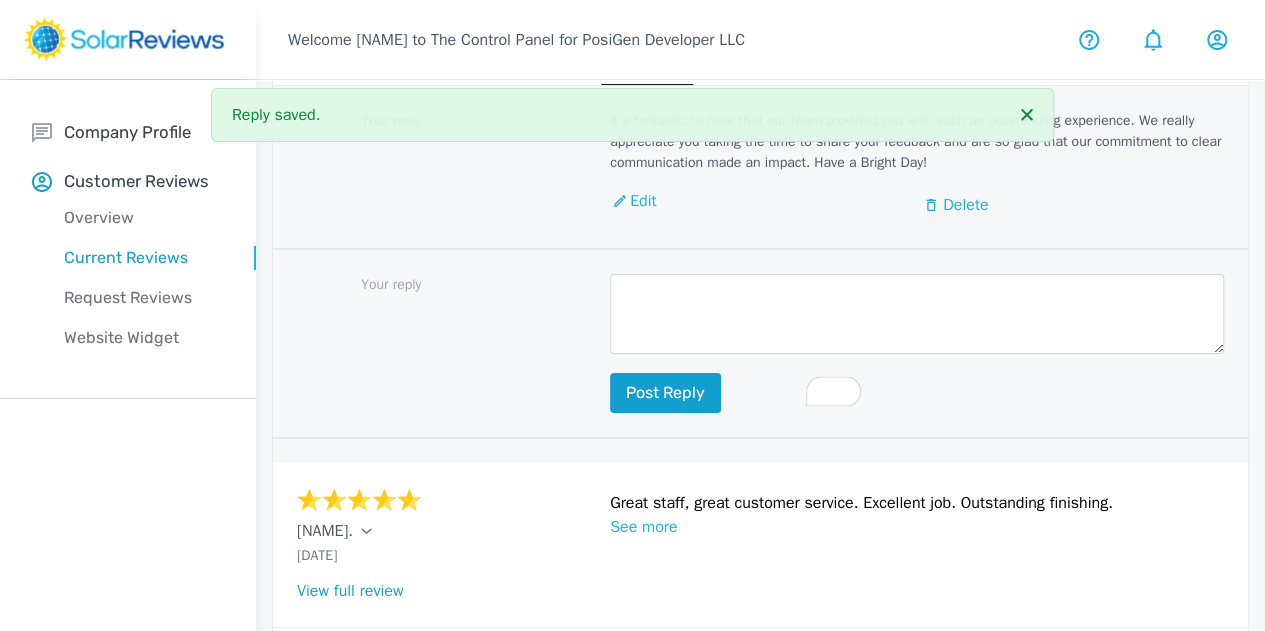 scroll, scrollTop: 0, scrollLeft: 0, axis: both 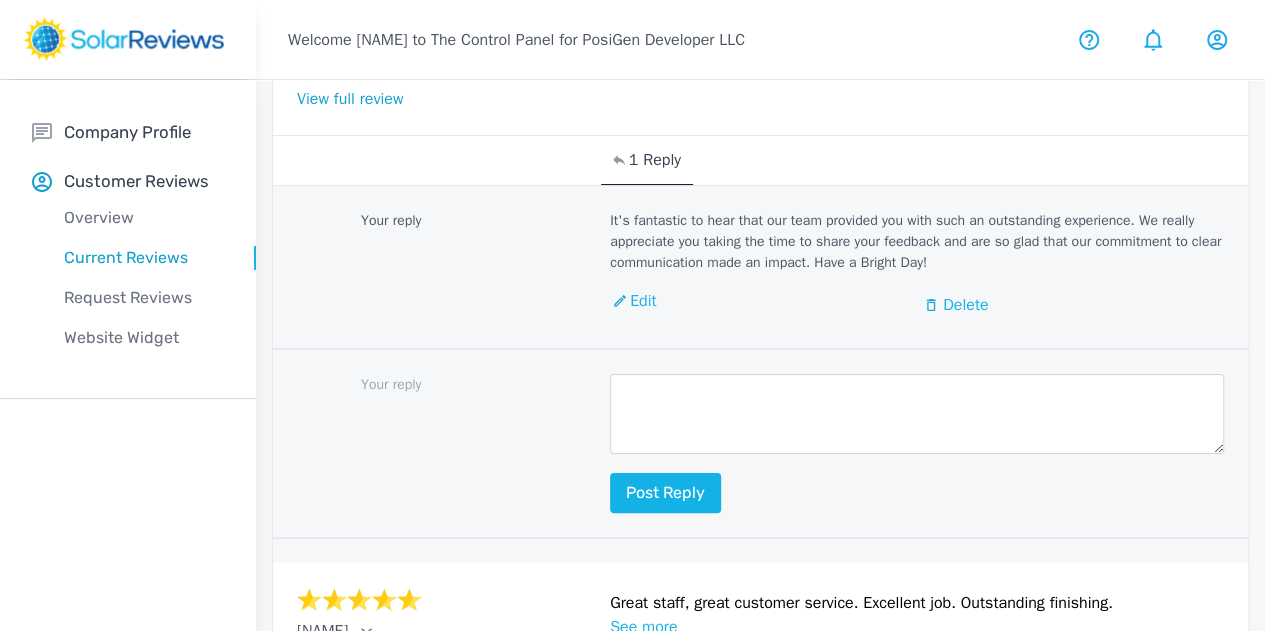 click 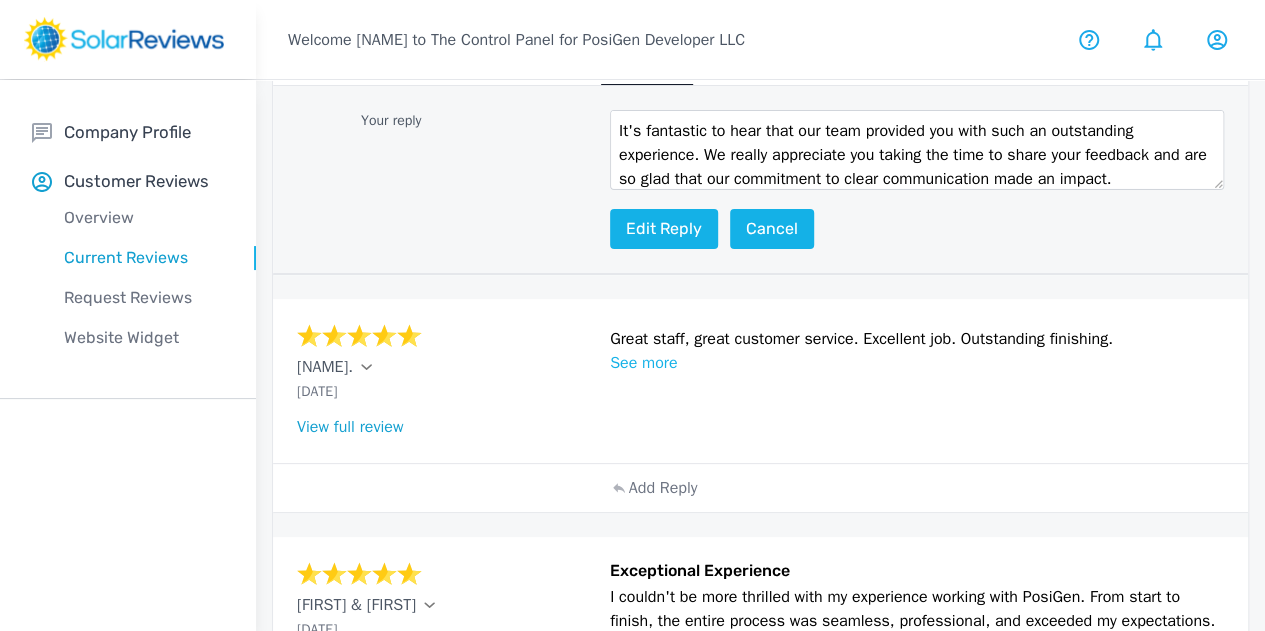 click on "It's fantastic to hear that our team provided you with such an outstanding experience. We really appreciate you taking the time to share your feedback and are so glad that our commitment to clear communication made an impact.
Have a Bright Day!" at bounding box center (917, 150) 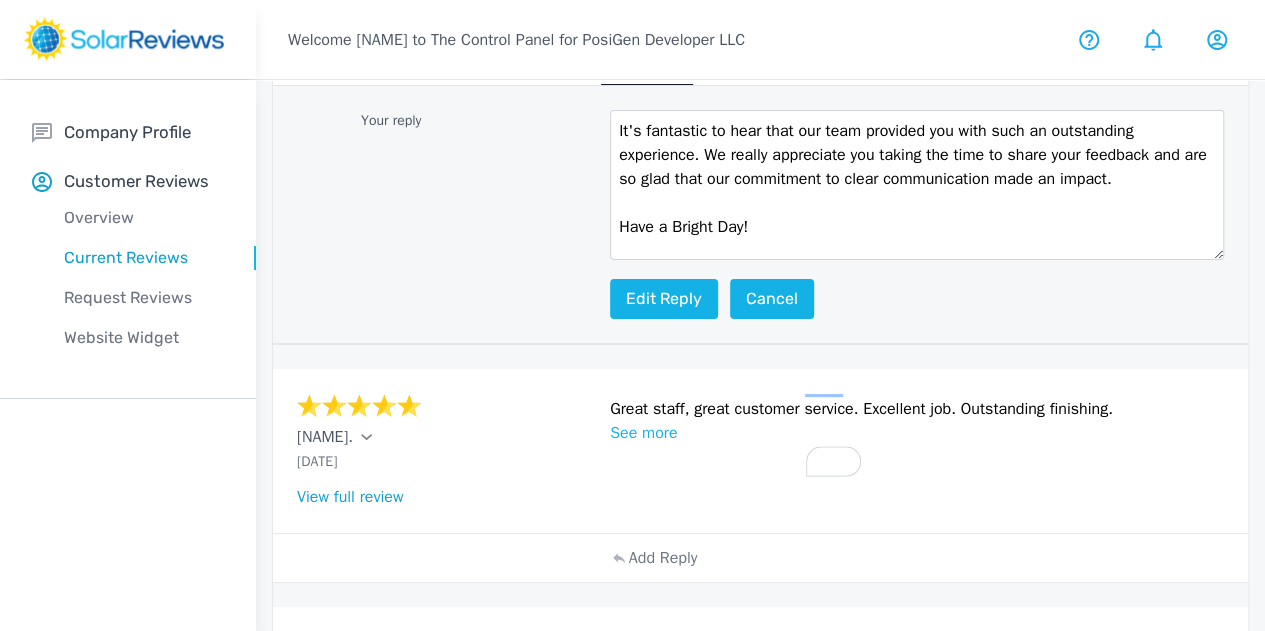 drag, startPoint x: 873, startPoint y: 416, endPoint x: 846, endPoint y: 538, distance: 124.95199 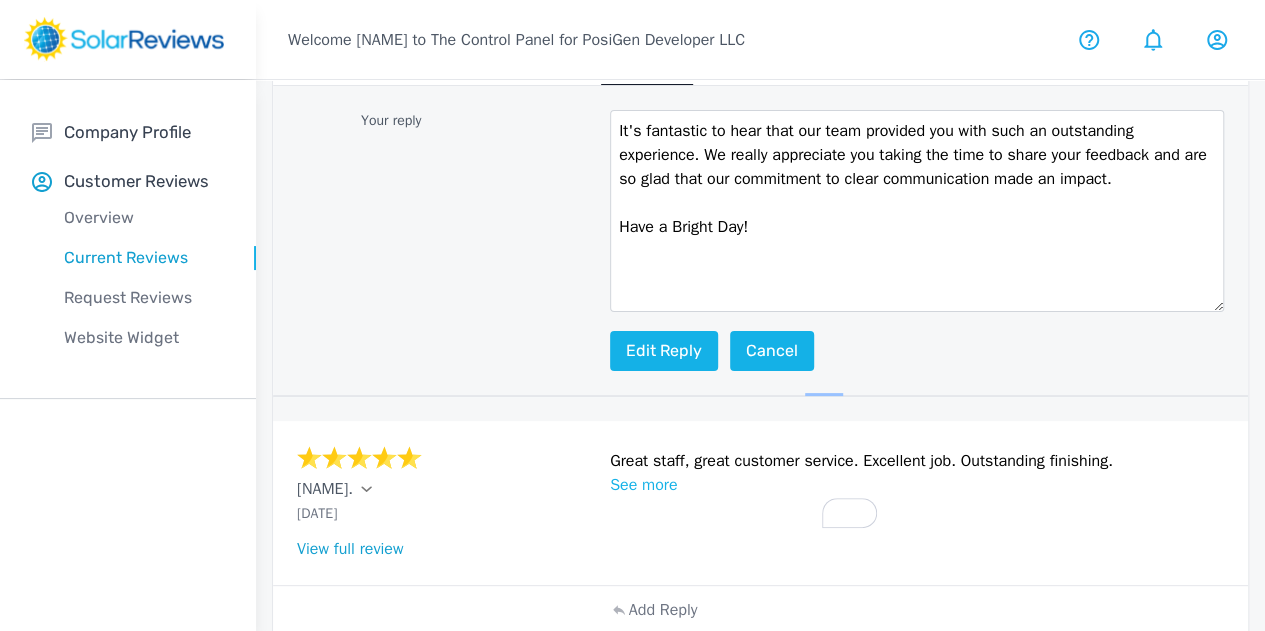 click on "It's fantastic to hear that our team provided you with such an outstanding experience. We really appreciate you taking the time to share your feedback and are so glad that our commitment to clear communication made an impact.
Have a Bright Day!" at bounding box center (917, 211) 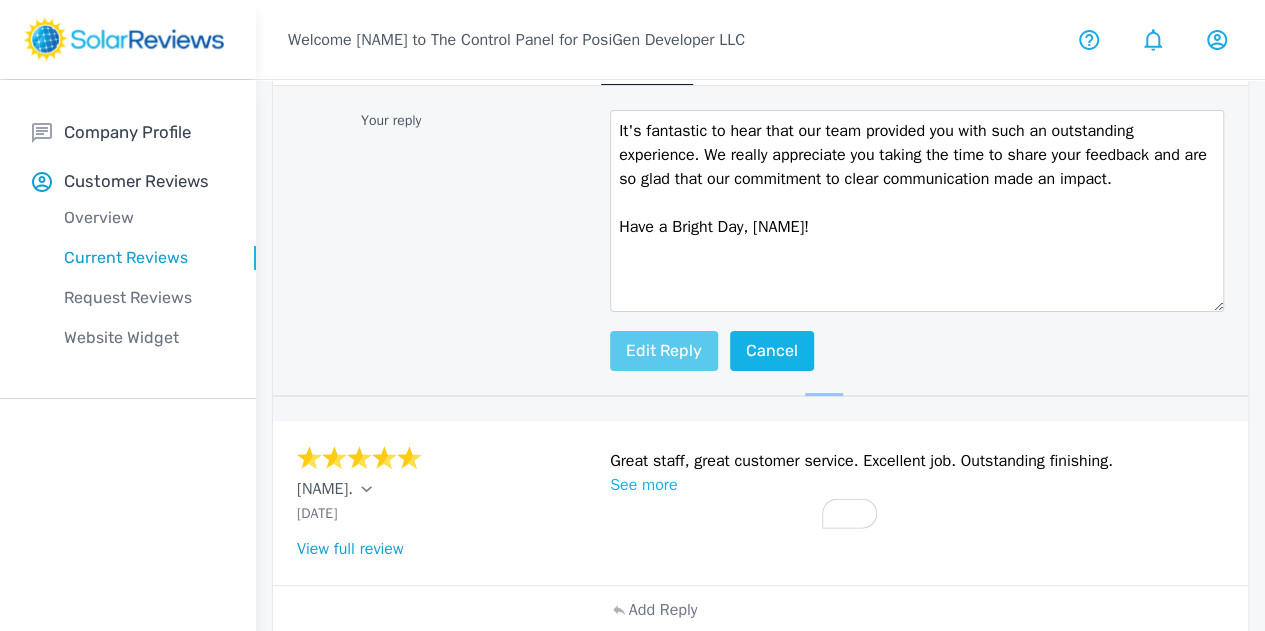 type on "It's fantastic to hear that our team provided you with such an outstanding experience. We really appreciate you taking the time to share your feedback and are so glad that our commitment to clear communication made an impact.
Have a Bright Day, [NAME]!" 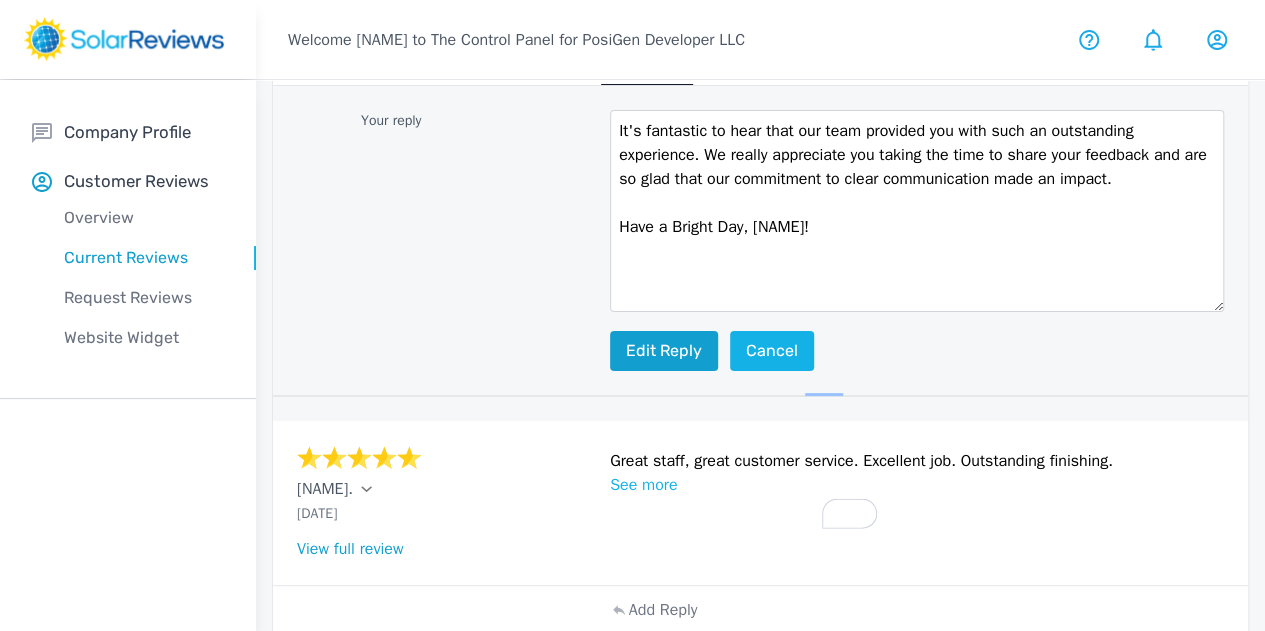 click on "Edit reply" at bounding box center [664, 351] 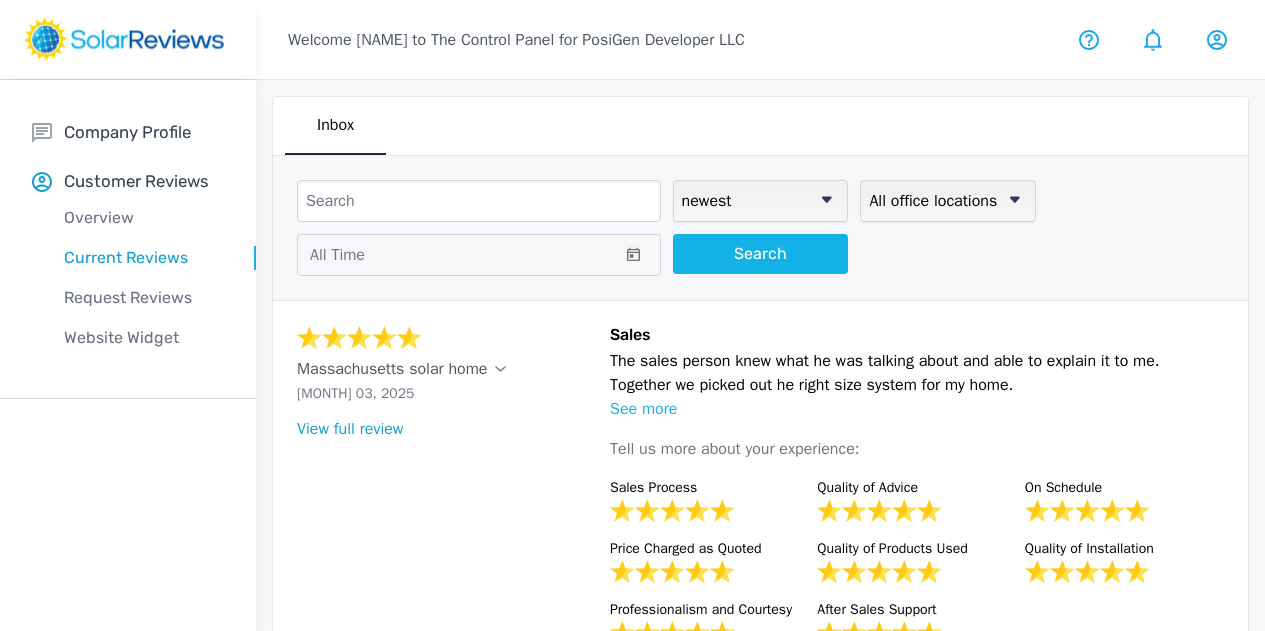 select on "newest" 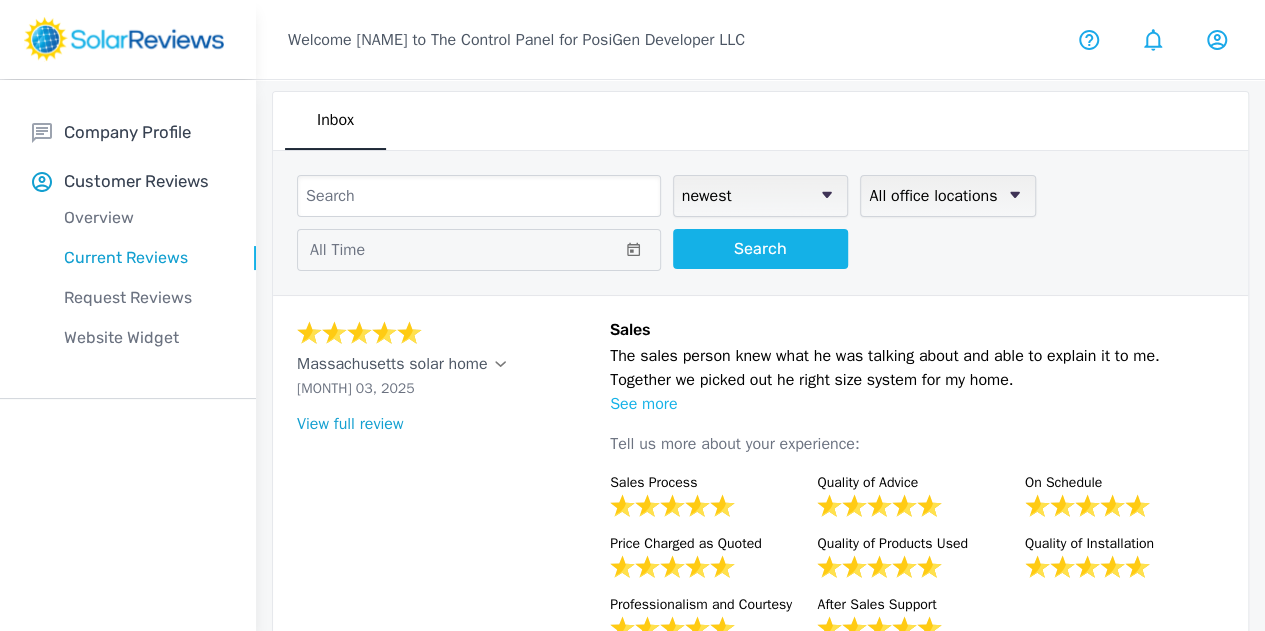 scroll, scrollTop: 0, scrollLeft: 0, axis: both 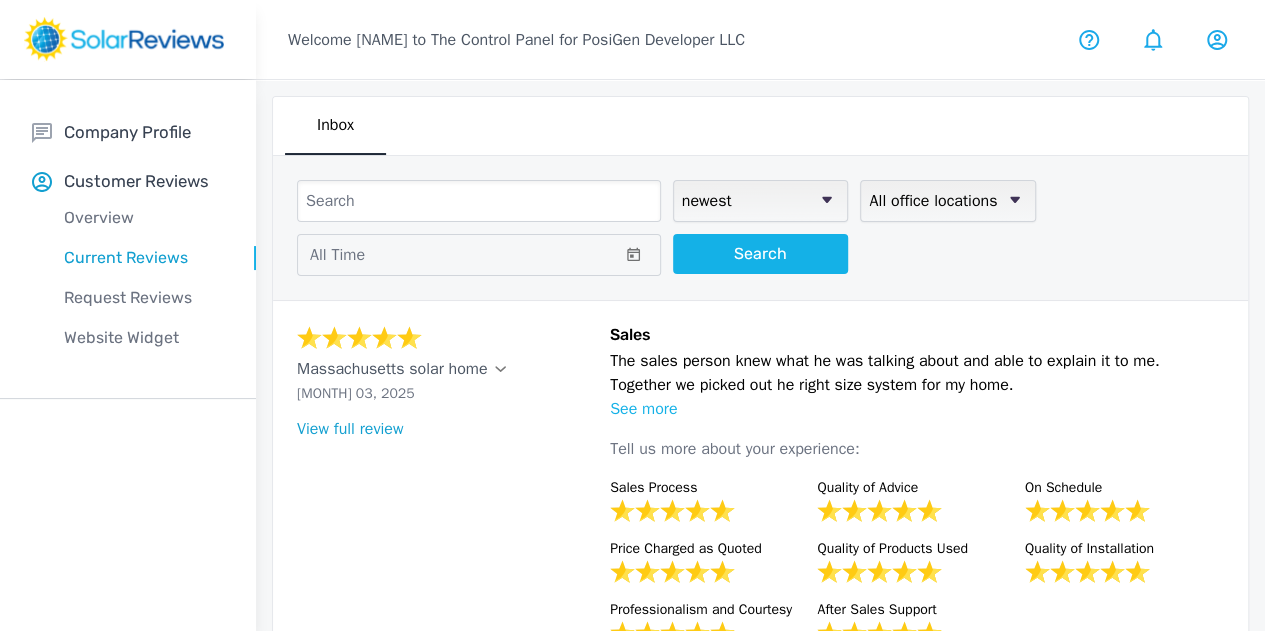 click at bounding box center (760, 3416) 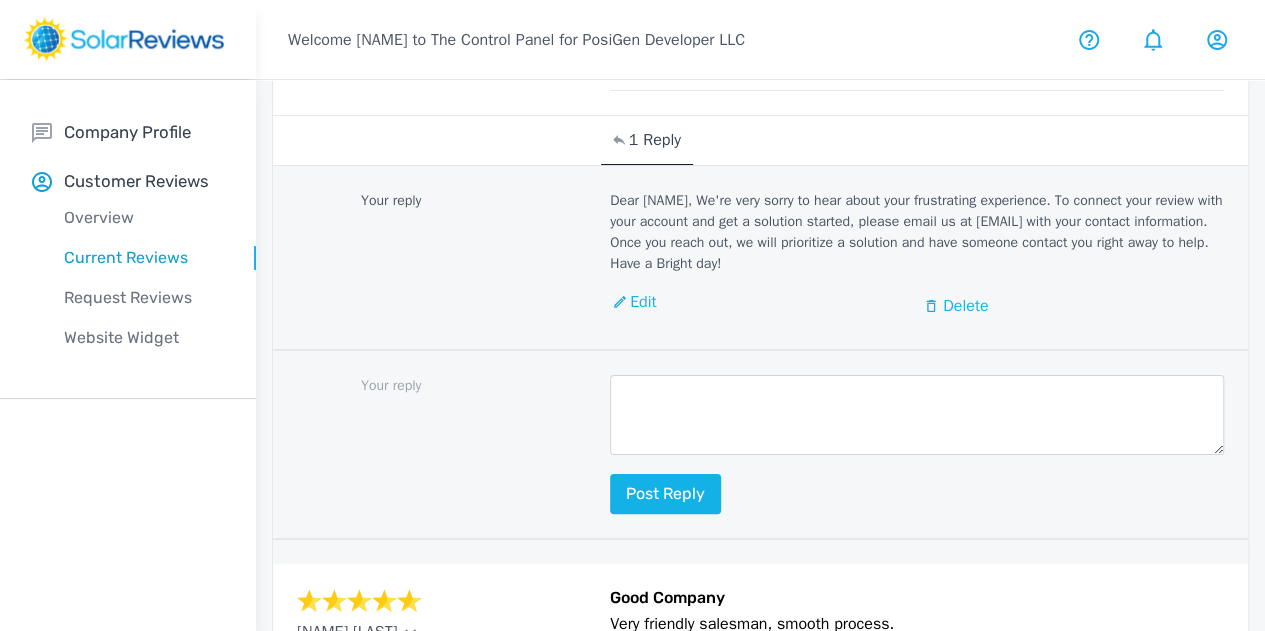 scroll, scrollTop: 1500, scrollLeft: 0, axis: vertical 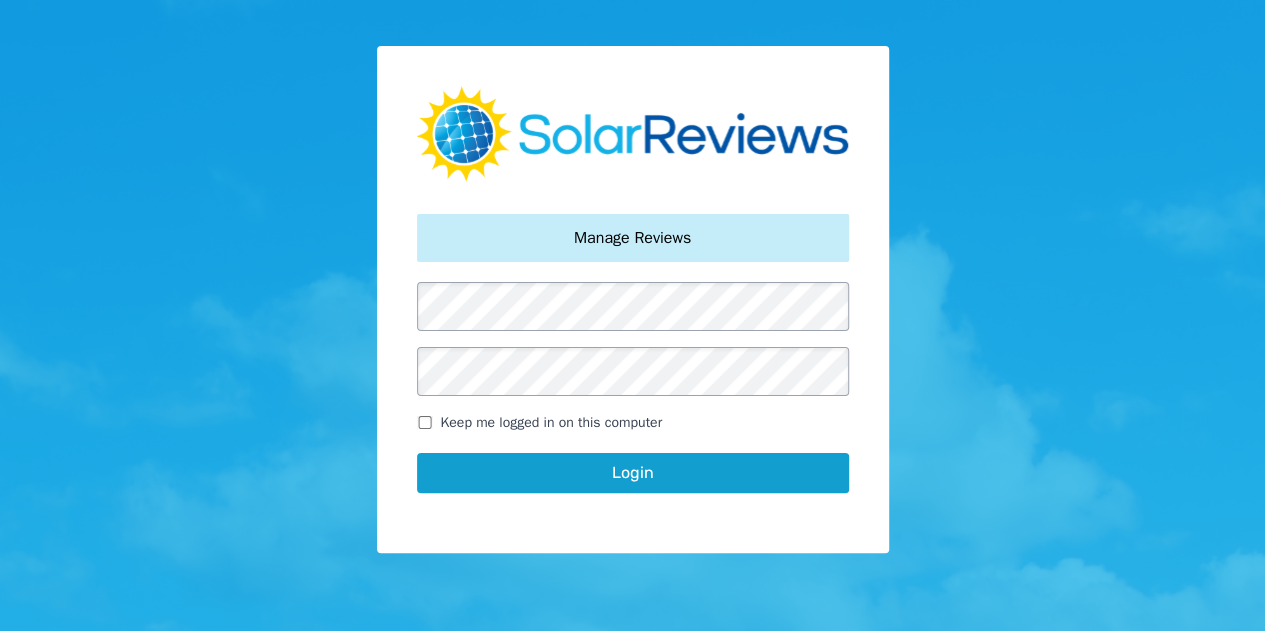 click on "Keep me logged in on this computer" at bounding box center (425, 422) 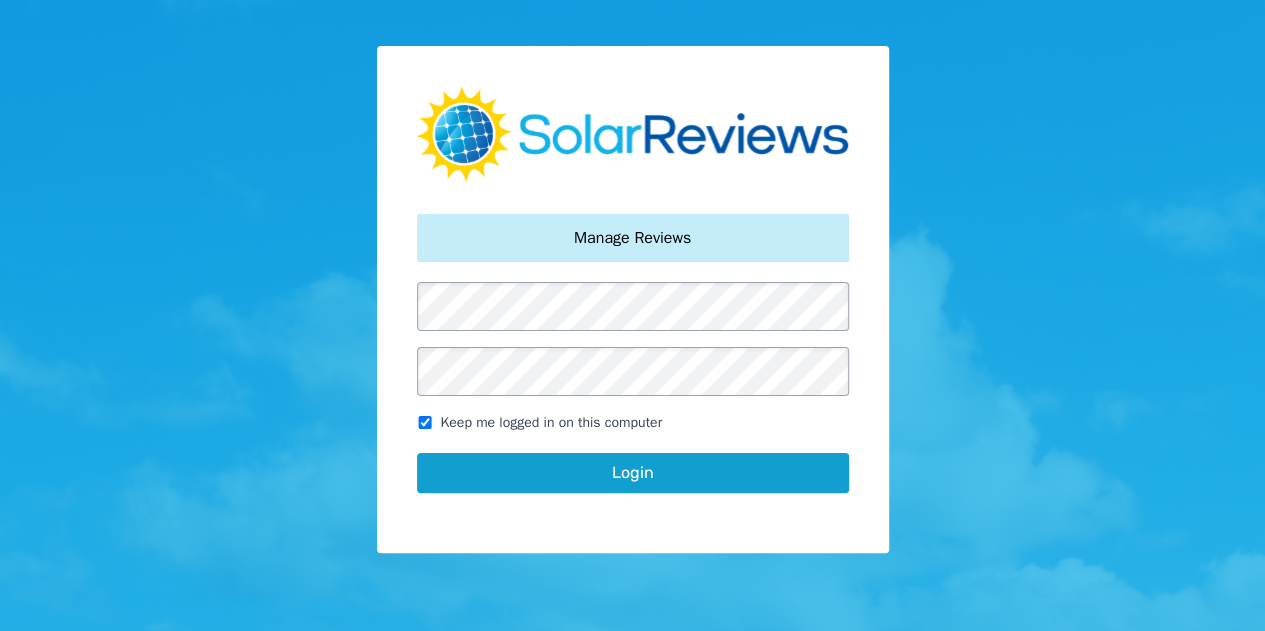 click on "Login" at bounding box center (633, 473) 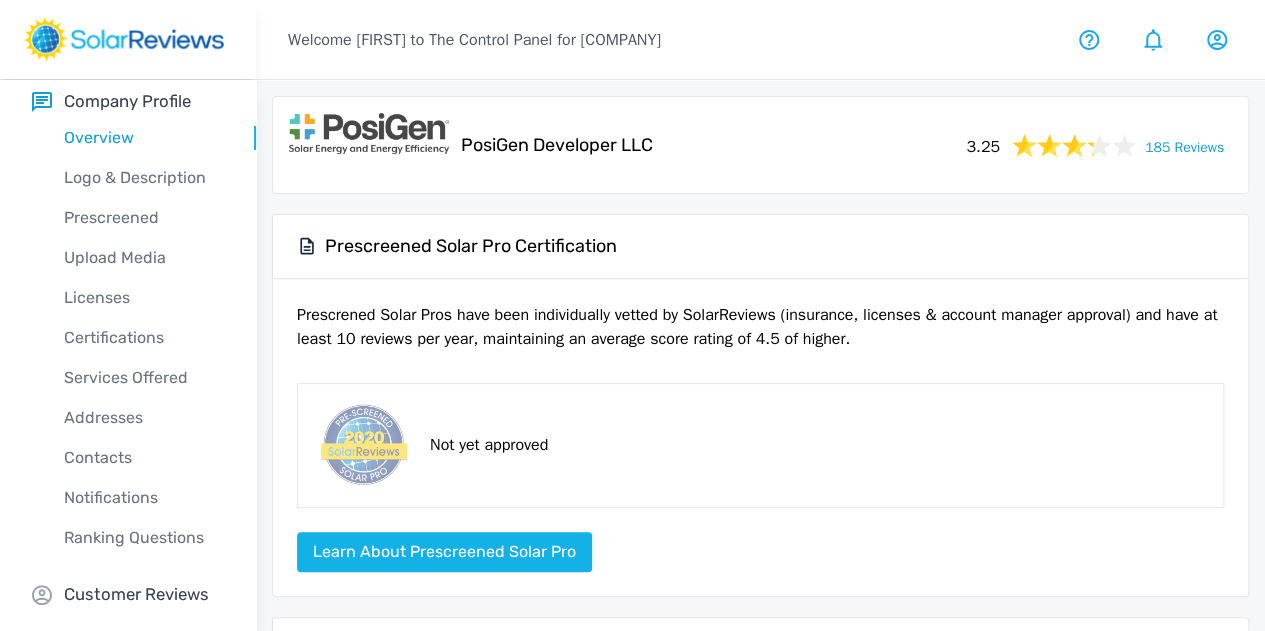 scroll, scrollTop: 48, scrollLeft: 0, axis: vertical 